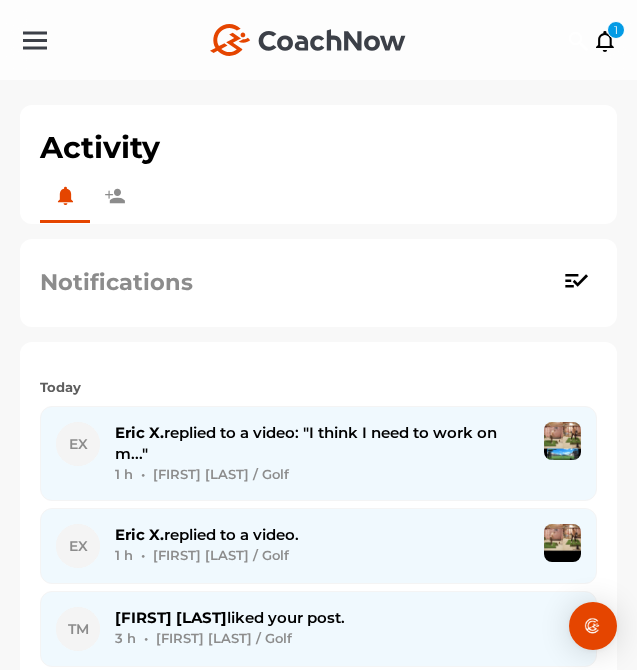scroll, scrollTop: 0, scrollLeft: 0, axis: both 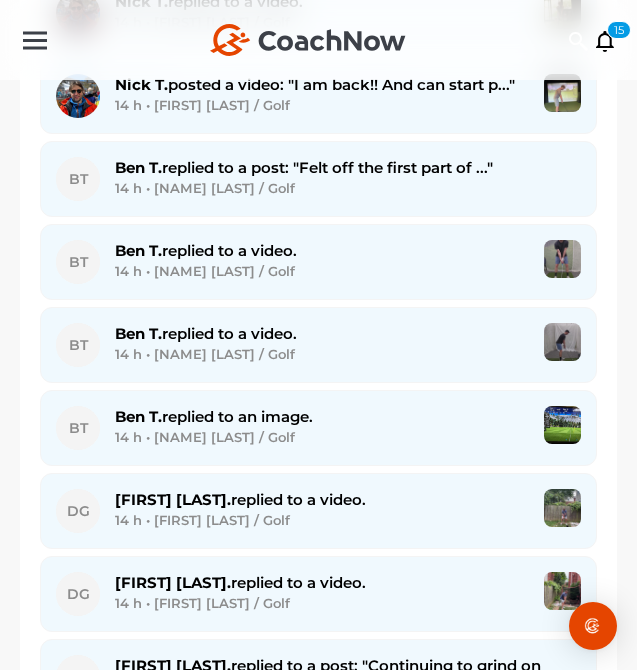 click on "[FIRST] [LAST] replied to a video.
[AGE] h • [FIRST] [LAST] / Golf" at bounding box center (322, 511) 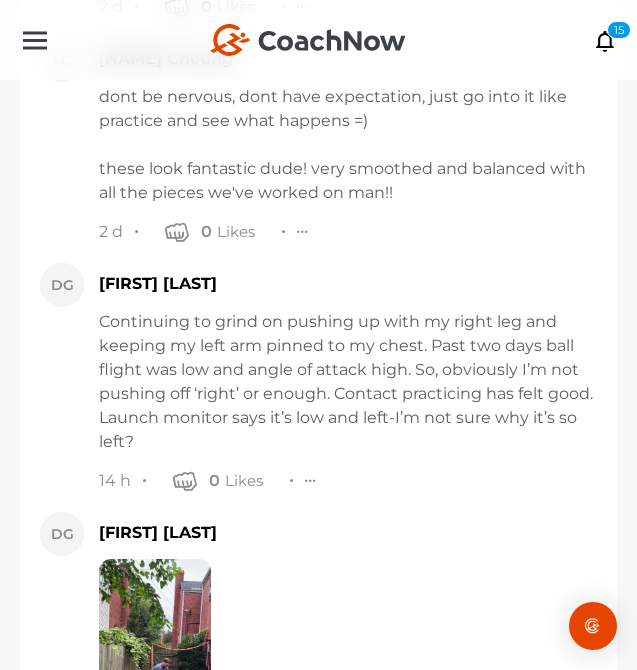 scroll, scrollTop: 19660, scrollLeft: 0, axis: vertical 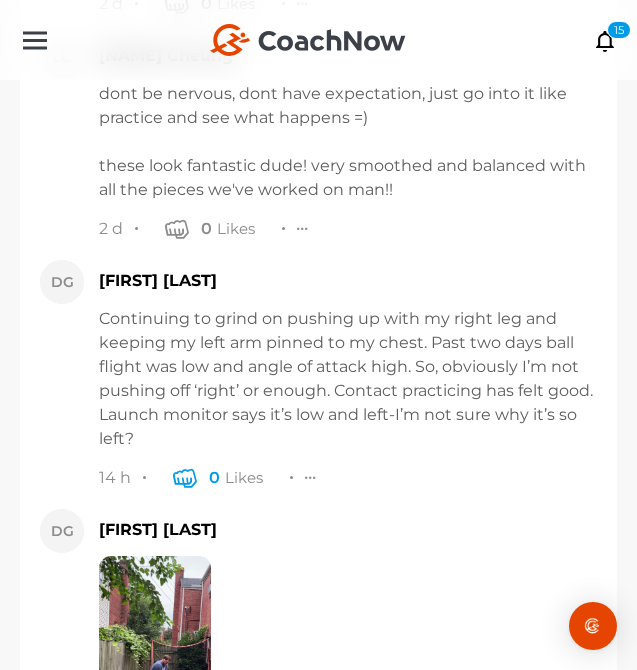 click at bounding box center (185, 477) 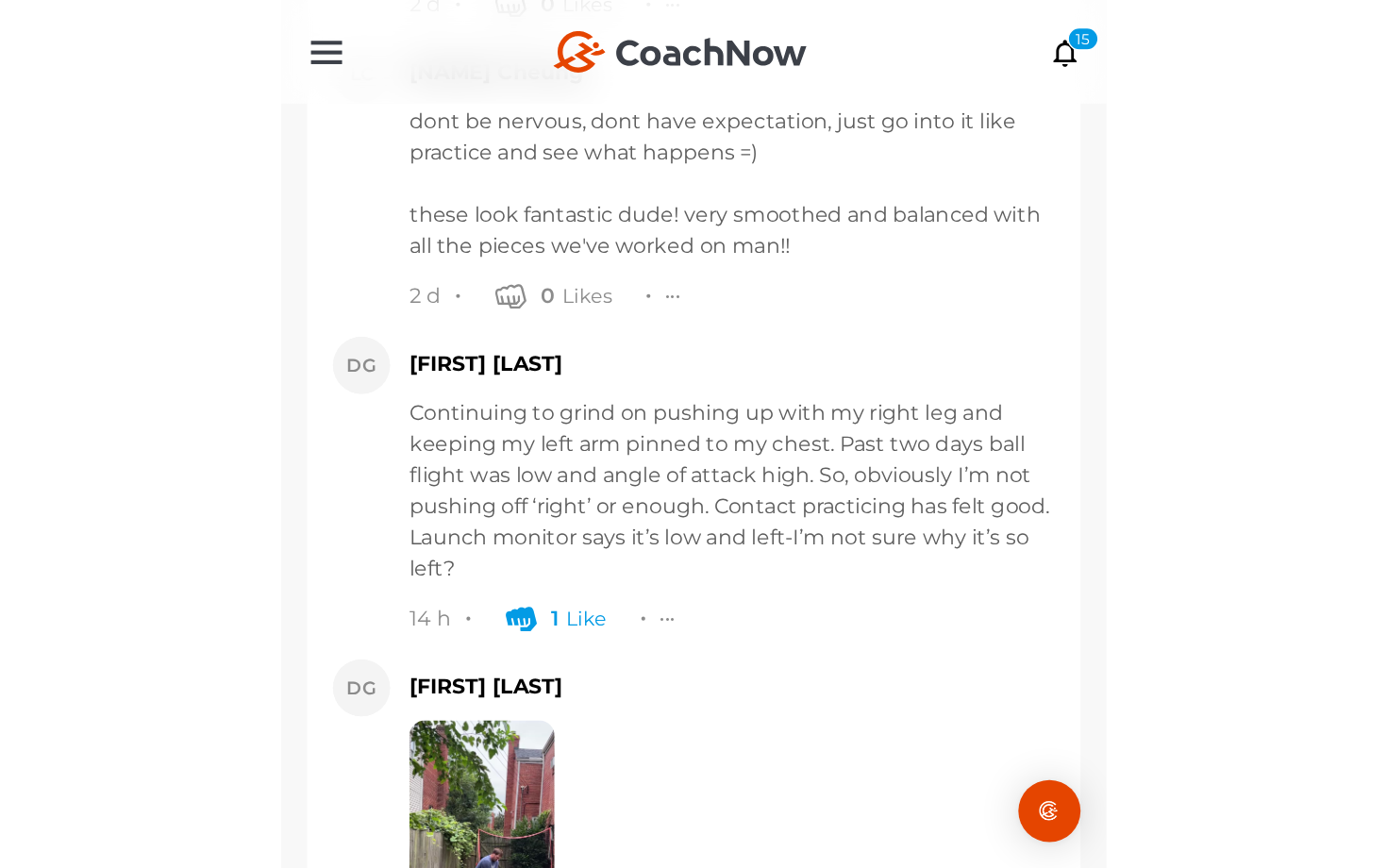 scroll, scrollTop: 18690, scrollLeft: 0, axis: vertical 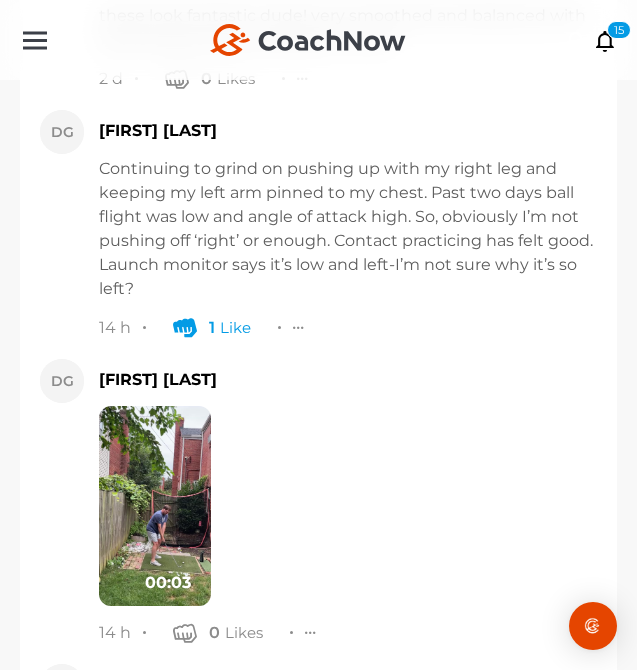 click at bounding box center [155, 506] 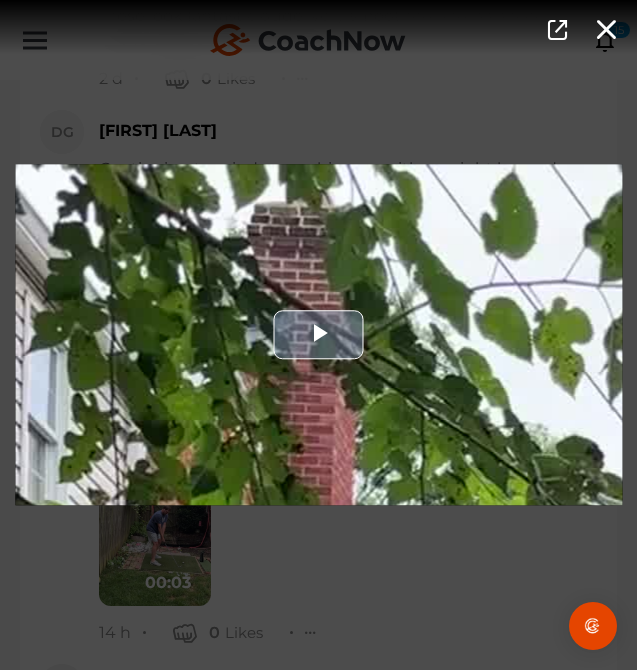 click at bounding box center [318, 334] 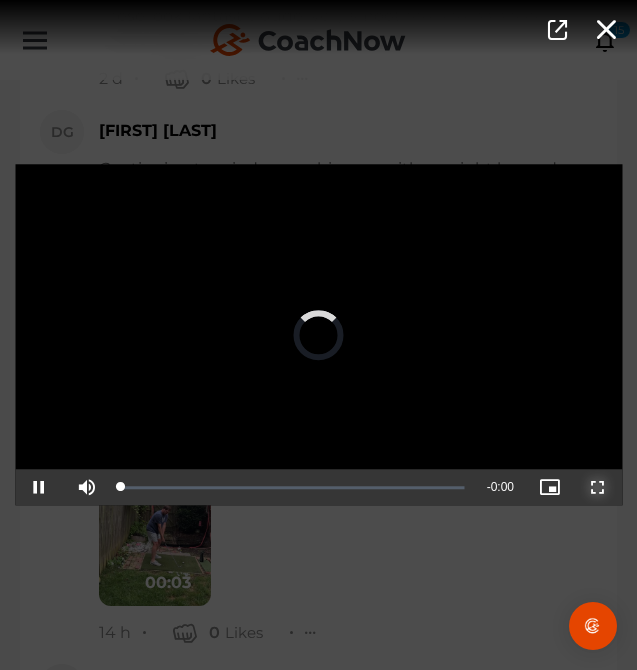 click at bounding box center (598, 488) 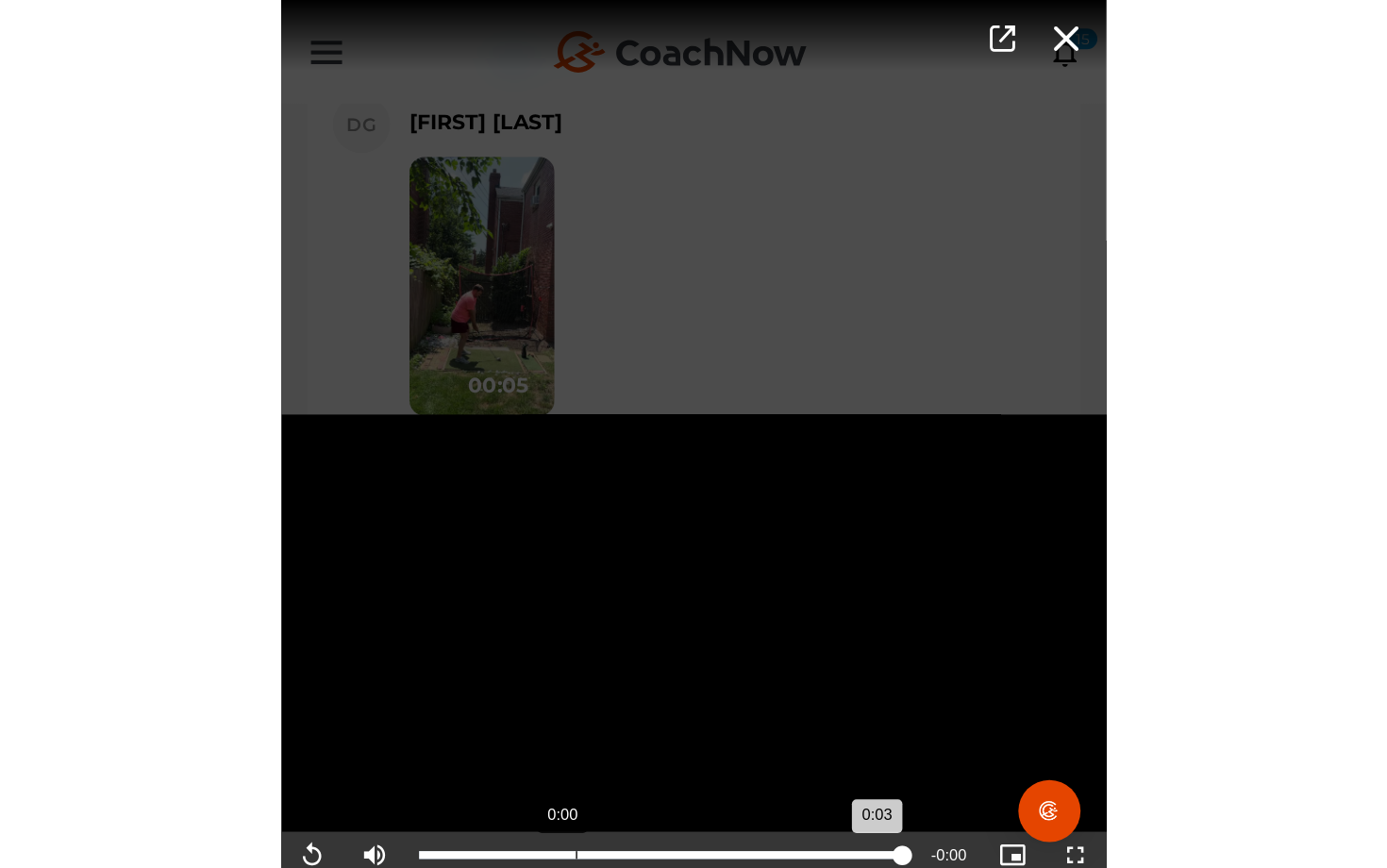 scroll, scrollTop: 18071, scrollLeft: 0, axis: vertical 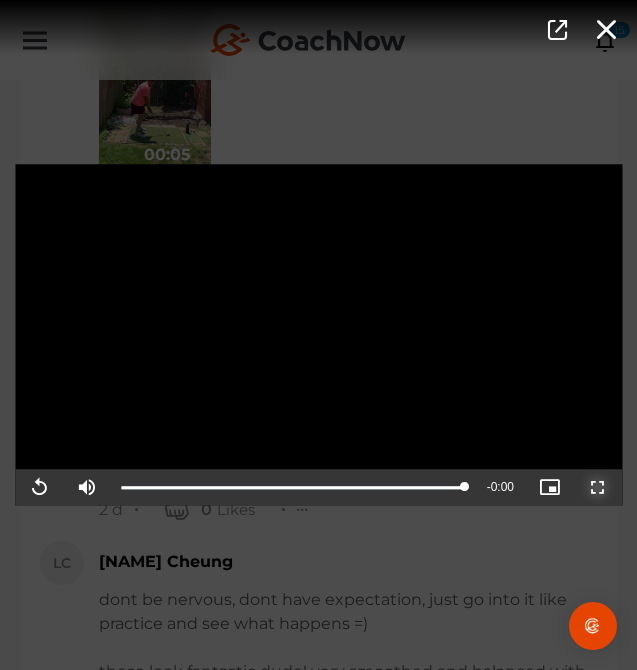click at bounding box center [598, 488] 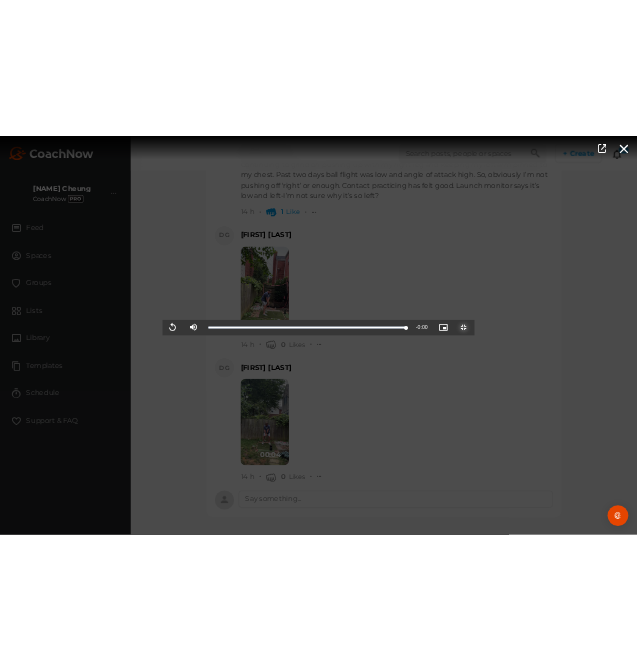 scroll, scrollTop: 18859, scrollLeft: 0, axis: vertical 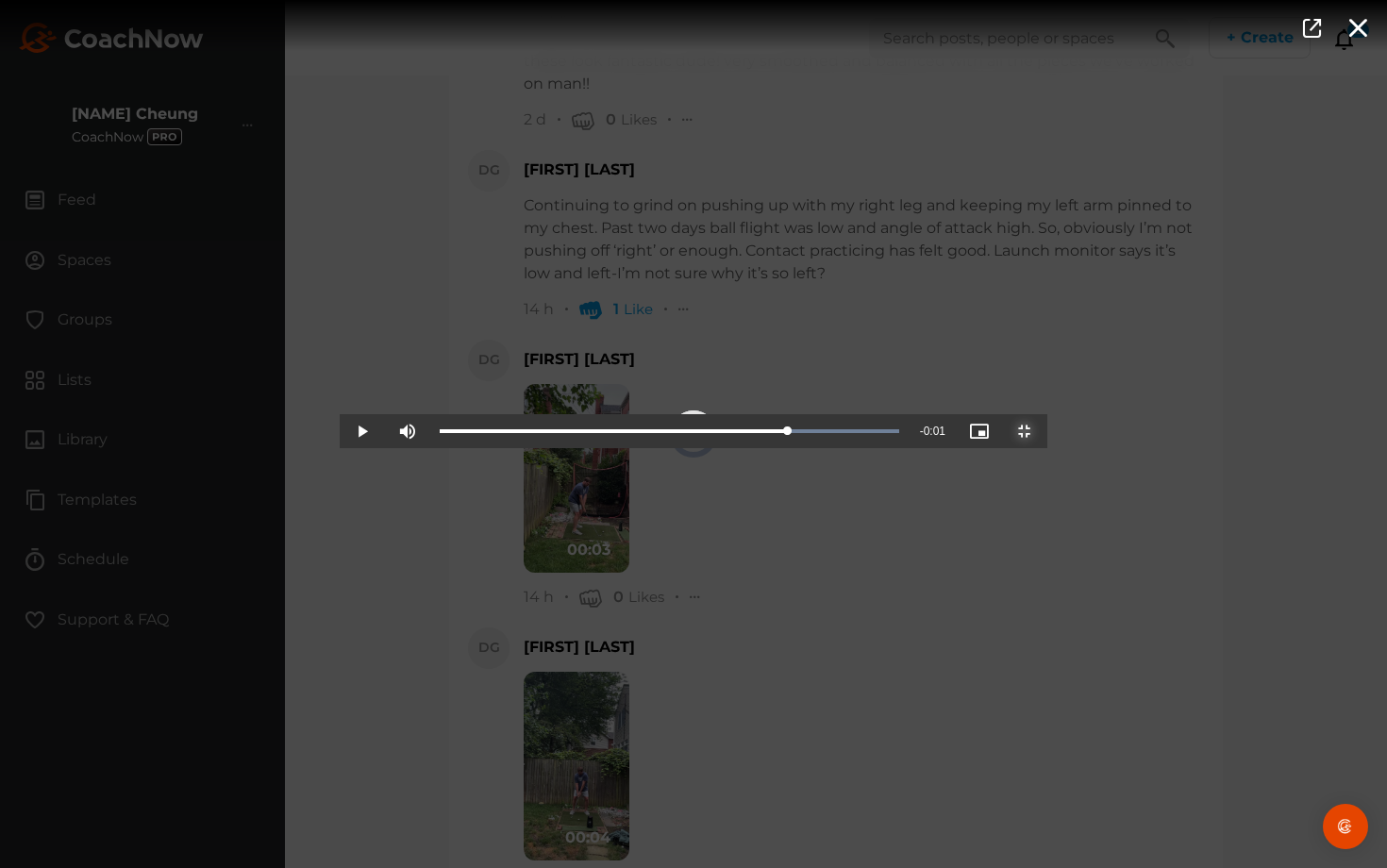 drag, startPoint x: 828, startPoint y: 867, endPoint x: 965, endPoint y: 776, distance: 164.4688 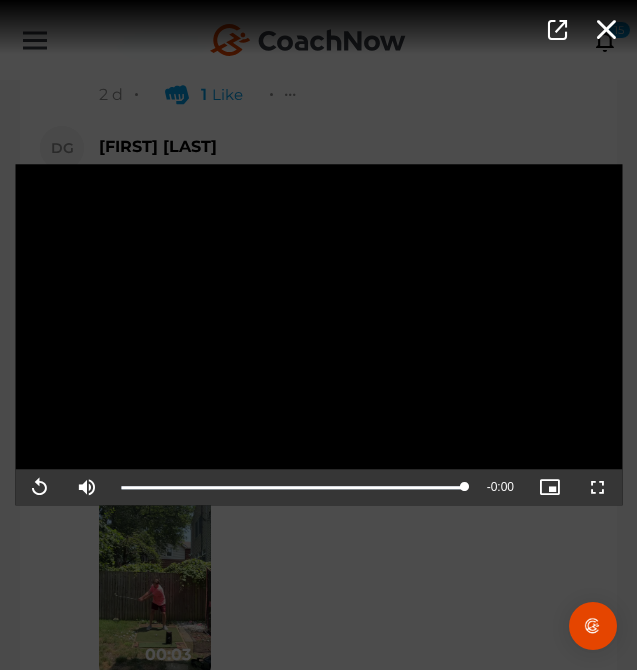 click on "Video Player is loading. Play Video Replay Mute Current Time  0:03 / Duration  0:03 Loaded :  100.00% 0:02 0:03 Stream Type  LIVE Seek to live, currently playing live LIVE Remaining Time  - 0:00   Playback Rate 1x Chapters Chapters Descriptions descriptions off , selected Captions captions settings , opens captions settings dialog captions off , selected Audio Track Picture-in-Picture Non-Fullscreen This is a modal window. Beginning of dialog window. Escape will cancel and close the window. Text Color White Black Red Green Blue Yellow Magenta Cyan Transparency Opaque Semi-Transparent Background Color Black White Red Green Blue Yellow Magenta Cyan Transparency Opaque Semi-Transparent Transparent Window Color Black White Red Green Blue Yellow Magenta Cyan Transparency Transparent Semi-Transparent Opaque Font Size 50% 75% 100% 125% 150% 175% 200% 300% 400% Text Edge Style None Raised Depressed Uniform Dropshadow Font Family" at bounding box center [318, 335] 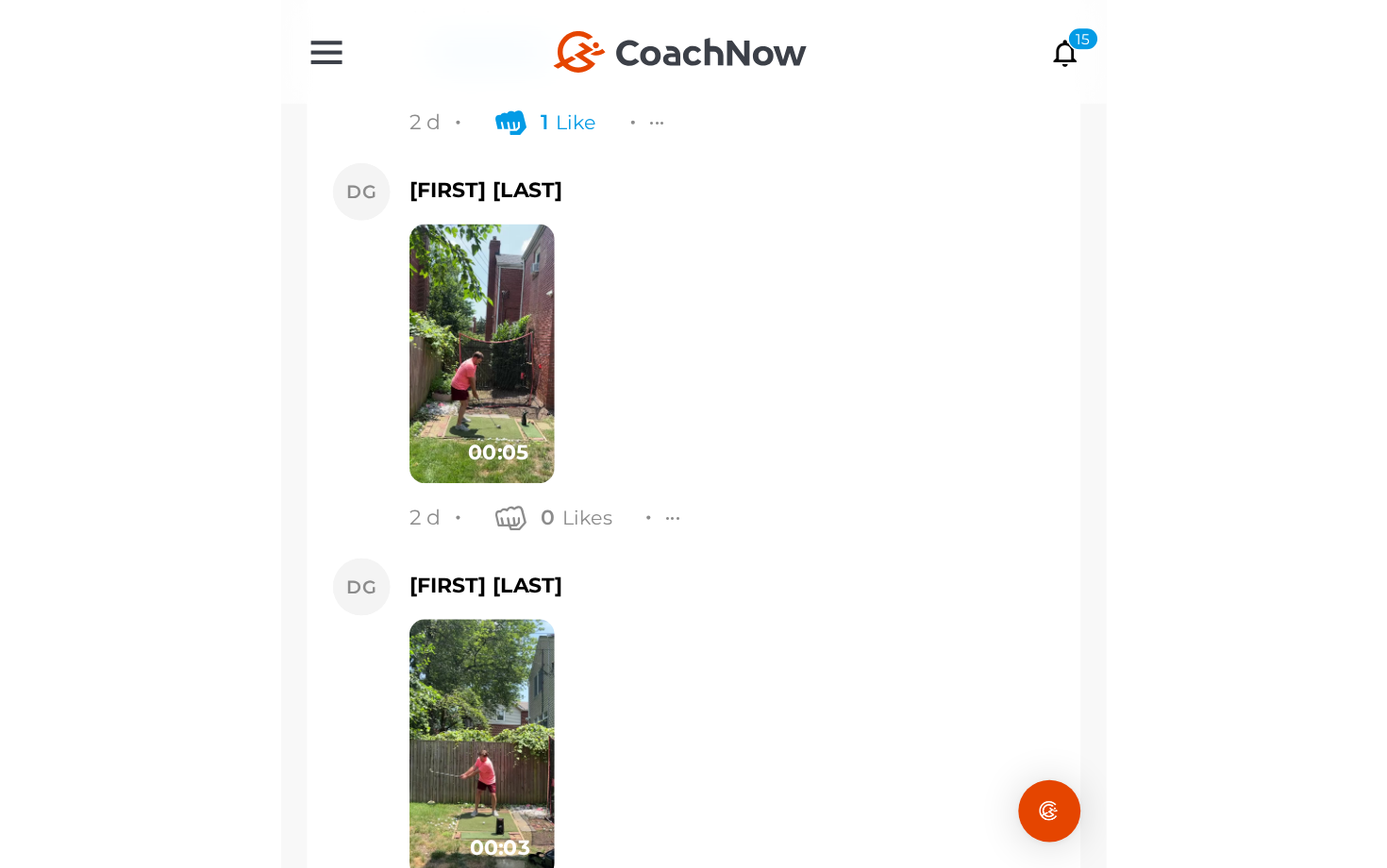 scroll, scrollTop: 19047, scrollLeft: 0, axis: vertical 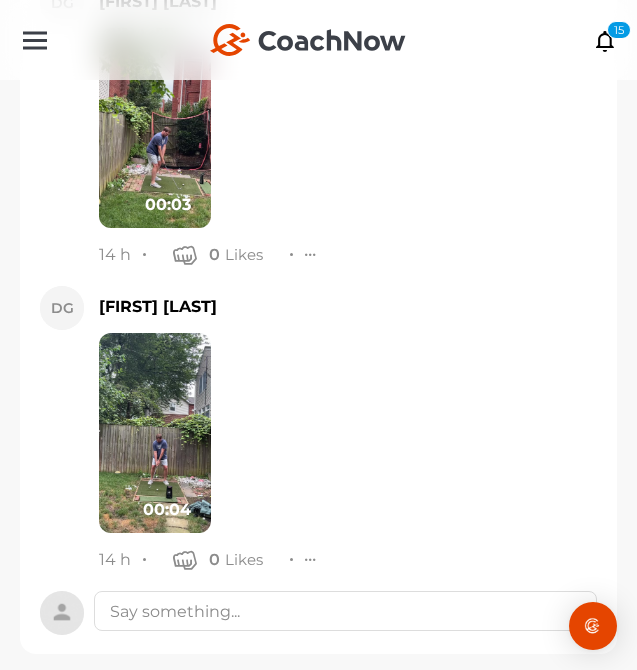 click at bounding box center [155, 433] 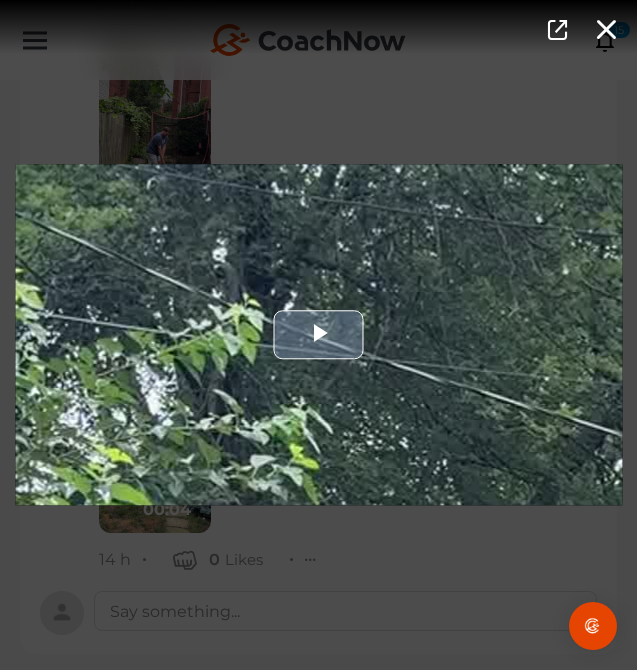 click at bounding box center [318, 334] 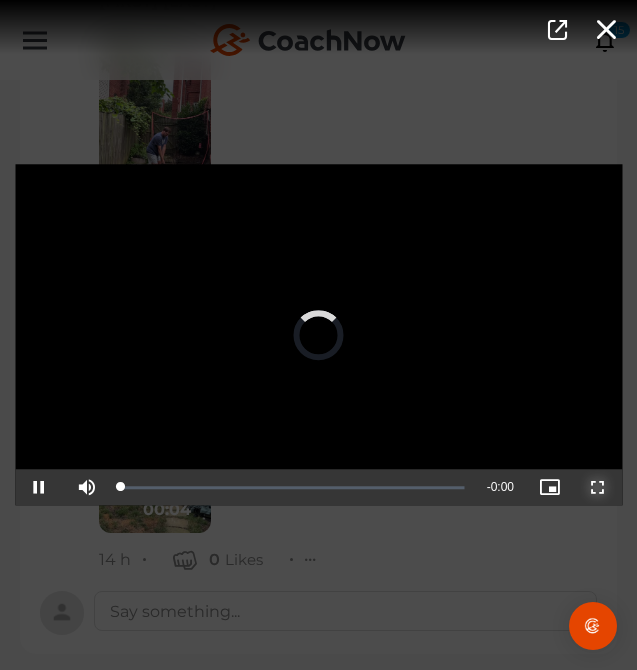 click at bounding box center [598, 488] 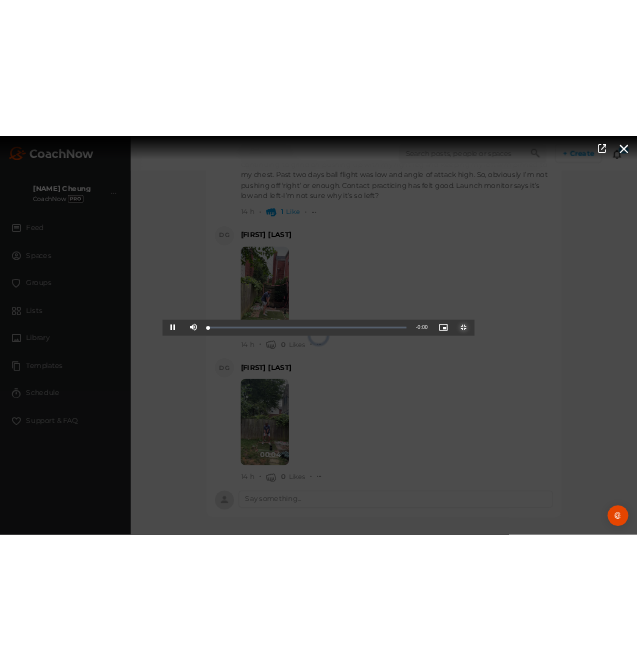 scroll, scrollTop: 19011, scrollLeft: 0, axis: vertical 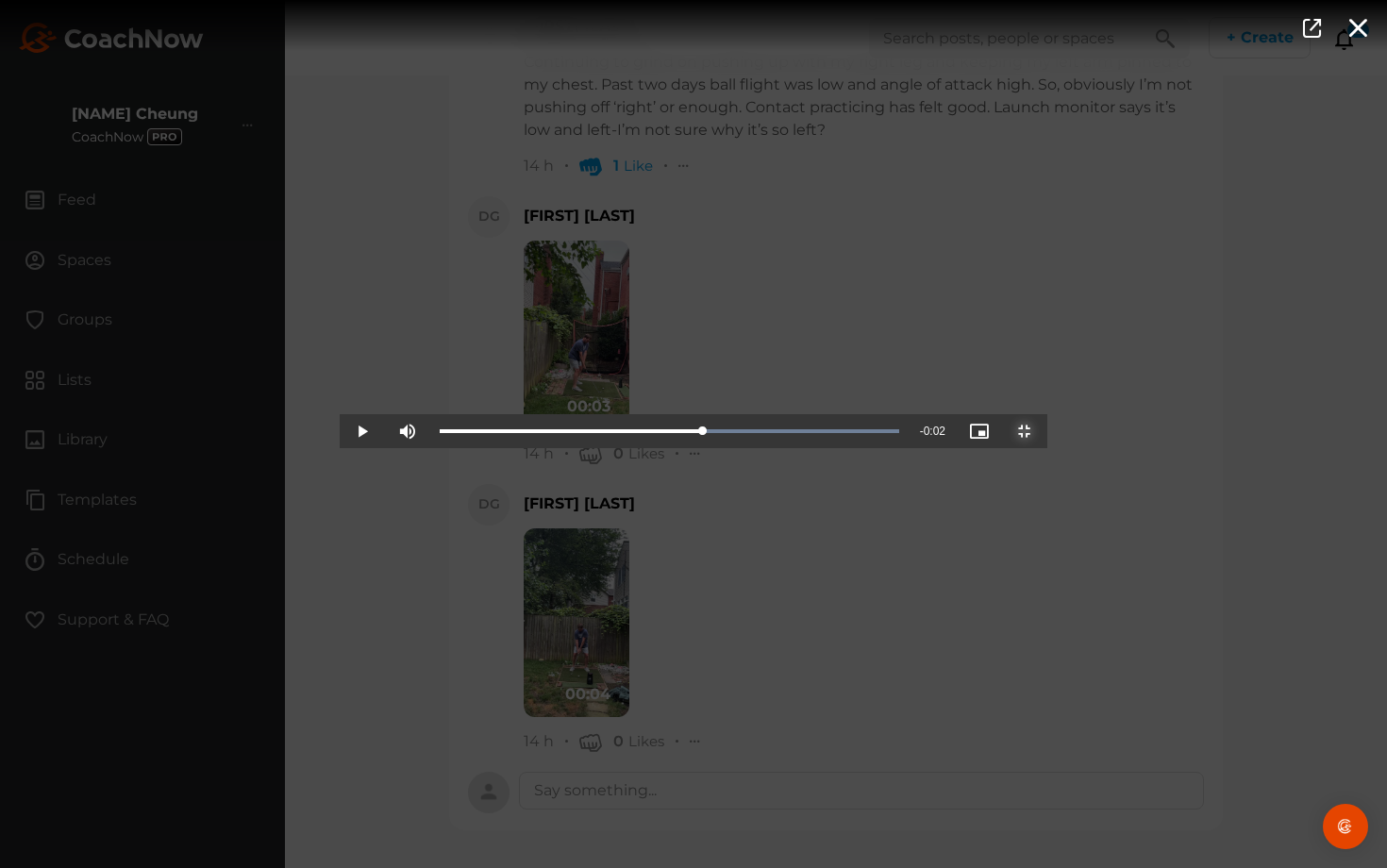 drag, startPoint x: 364, startPoint y: 856, endPoint x: 752, endPoint y: 797, distance: 392.4602 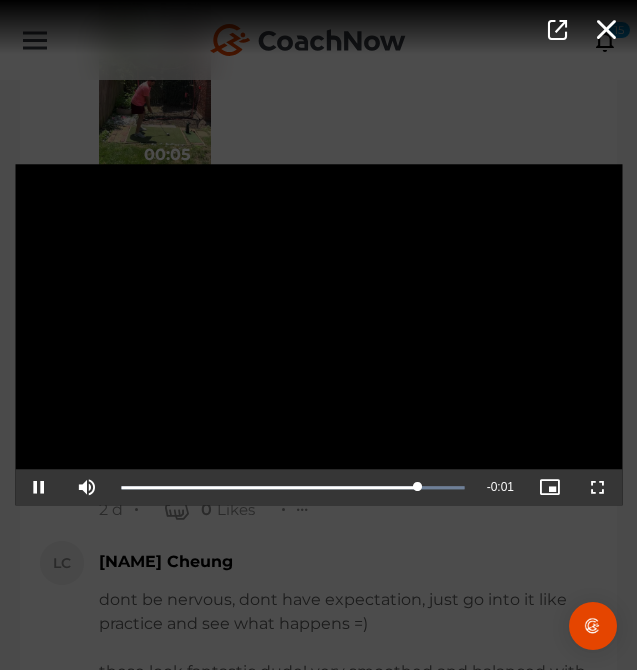 click on "Video Player is loading. Play Video Pause Mute Current Time 0:03 / Duration 0:04 Loaded : 100.00% 0:01 0:03 Stream Type LIVE Seek to live, currently playing live LIVE Remaining Time - 0:01 Playback Rate 1x Chapters Chapters Descriptions descriptions off , selected Captions captions settings , opens captions settings dialog captions off , selected Audio Track Picture-in-Picture Non-Fullscreen This is a modal window. Beginning of dialog window. Escape will cancel and close the window. Text Color White Black Red Green Blue Yellow Magenta Cyan Transparency Opaque Semi-Transparent Background Color Black White Red Green Blue Yellow Magenta Cyan Transparency Opaque Semi-Transparent Transparent Window Color Black White Red Green Blue Yellow Magenta Cyan Transparency Transparent Semi-Transparent Opaque Font Size 50% 75% 100% 125% 150% 175% 200% 300% 400% Text Edge Style None Raised Depressed Uniform Dropshadow Font Family" at bounding box center [318, 335] 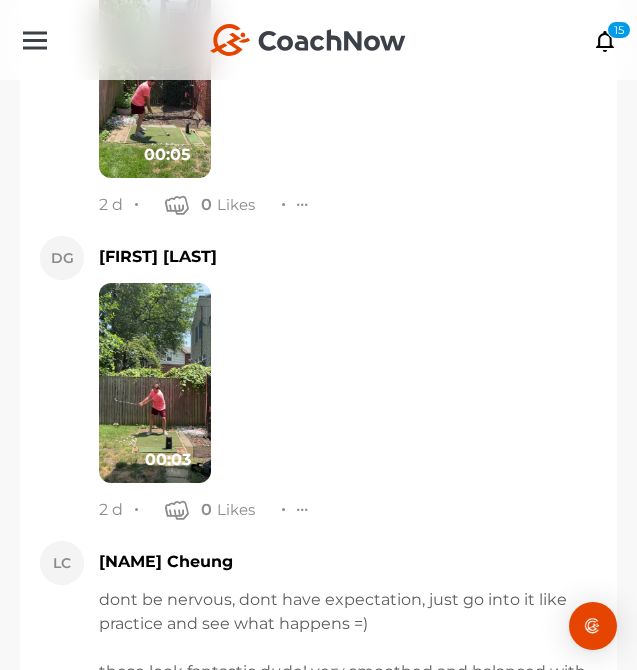 scroll, scrollTop: 20188, scrollLeft: 0, axis: vertical 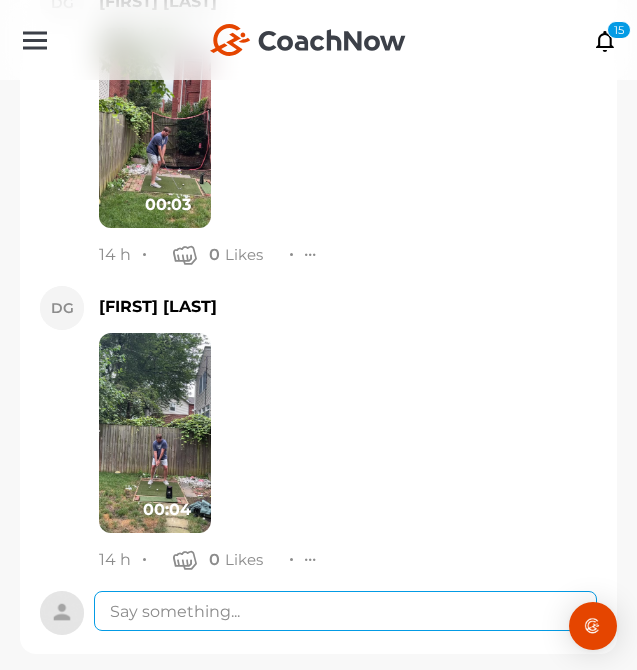 click at bounding box center (345, 611) 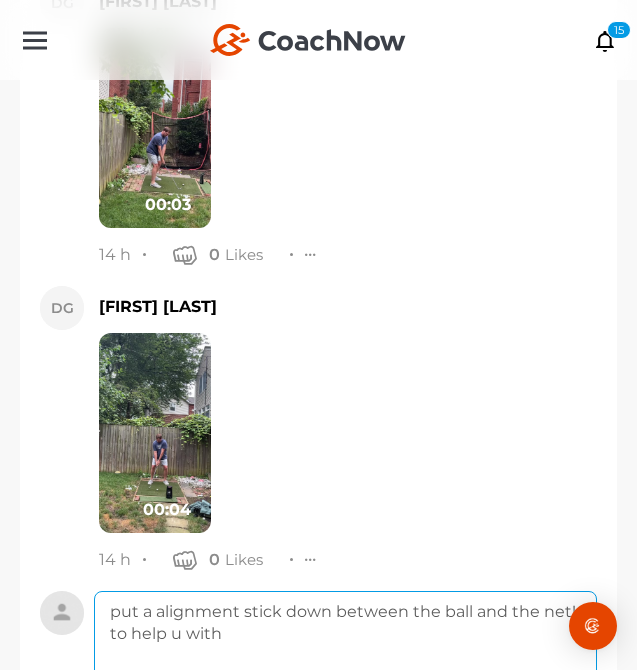 click on "put a alignment stick down between the ball and the net! to help u with" at bounding box center (345, 671) 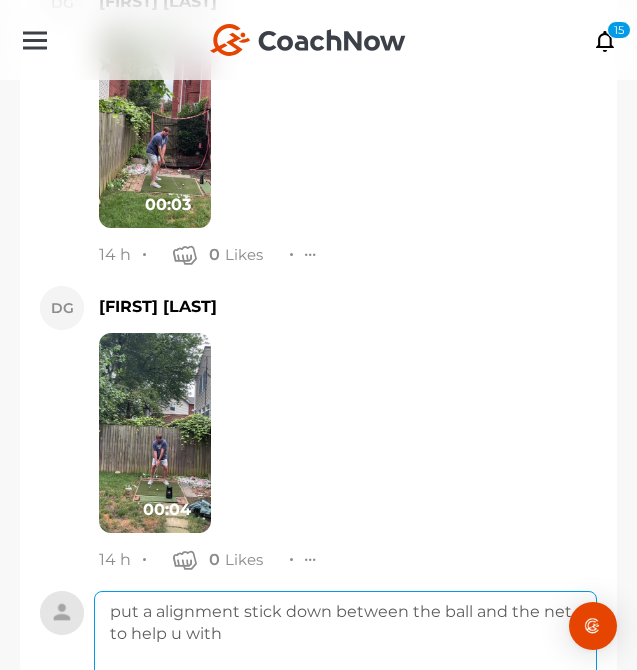 click on "put a alignment stick down between the ball and the net to help u with" at bounding box center [345, 671] 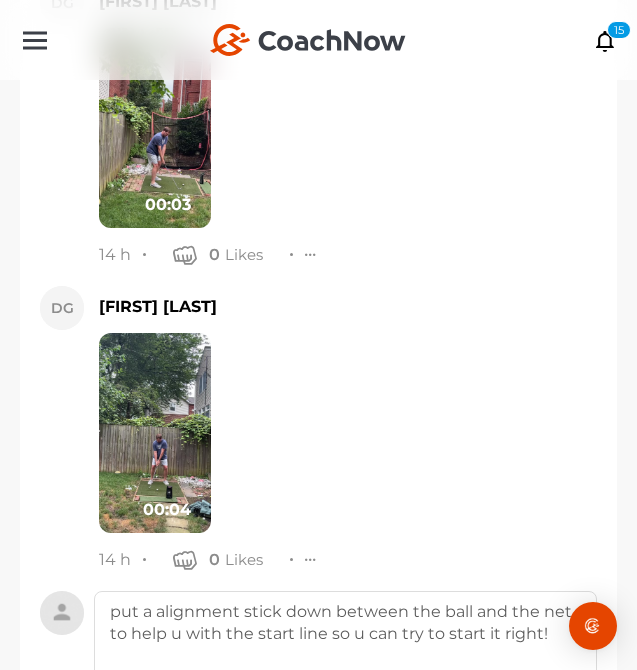 click at bounding box center [155, 433] 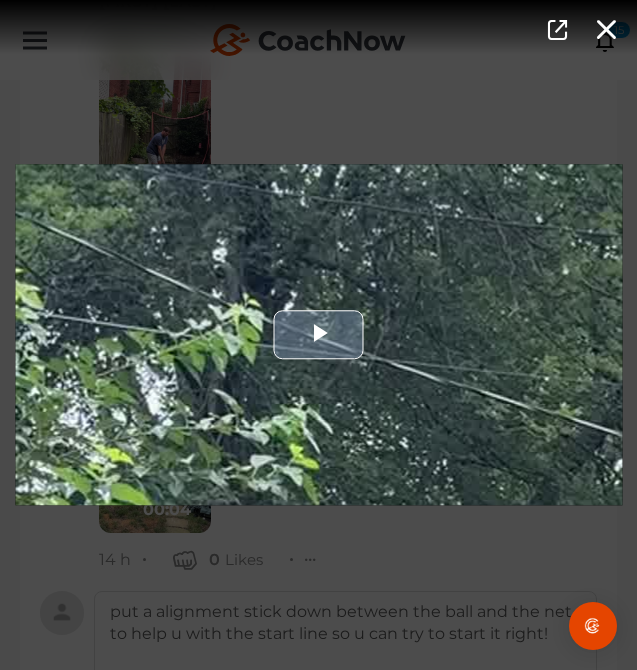 click at bounding box center (318, 334) 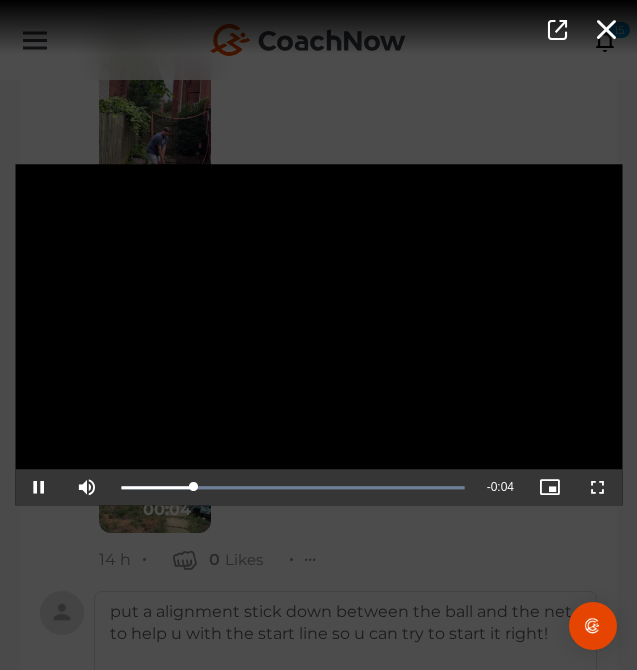 click on "Video Player is loading. Play Video Pause Mute Current Time  0:00 / Duration  0:04 Loaded :  100.00% 0:04 0:00 Stream Type  LIVE Seek to live, currently playing live LIVE Remaining Time  - 0:04   Playback Rate 1x Chapters Chapters Descriptions descriptions off , selected Captions captions settings , opens captions settings dialog captions off , selected Audio Track Picture-in-Picture Fullscreen This is a modal window. Beginning of dialog window. Escape will cancel and close the window. Text Color White Black Red Green Blue Yellow Magenta Cyan Transparency Opaque Semi-Transparent Background Color Black White Red Green Blue Yellow Magenta Cyan Transparency Opaque Semi-Transparent Transparent Window Color Black White Red Green Blue Yellow Magenta Cyan Transparency Transparent Semi-Transparent Opaque Font Size 50% 75% 100% 125% 150% 175% 200% 300% 400% Text Edge Style None Raised Depressed Uniform Dropshadow Font Family Casual" at bounding box center (318, 335) 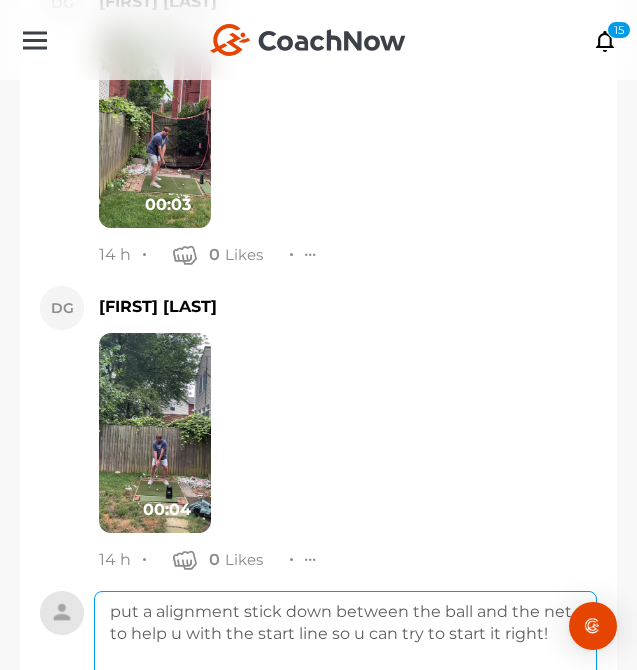 click on "put a alignment stick down between the ball and the net to help u with the start line so u can try to start it right!
also yo can" at bounding box center (345, 671) 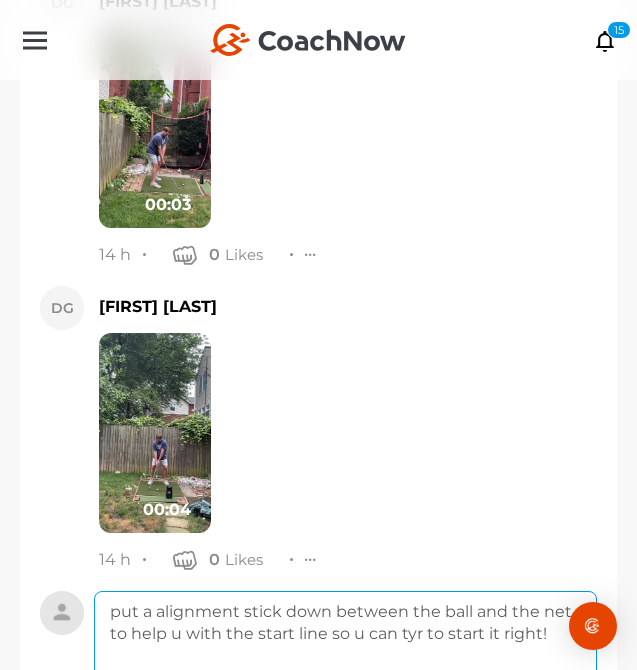 scroll, scrollTop: 20203, scrollLeft: 0, axis: vertical 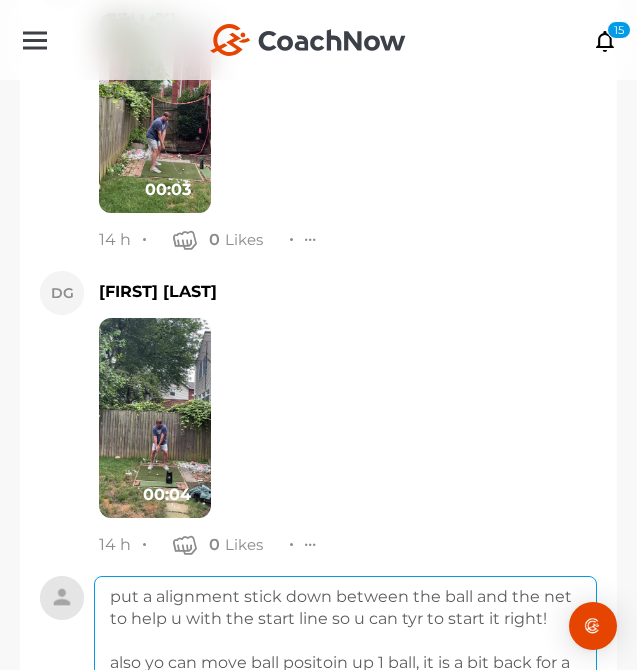 click on "put a alignment stick down between the ball and the net to help u with the start line so u can tyr to start it right!
also yo can move ball positoin up 1 ball, it is a bit back for a 7-iron" at bounding box center [345, 656] 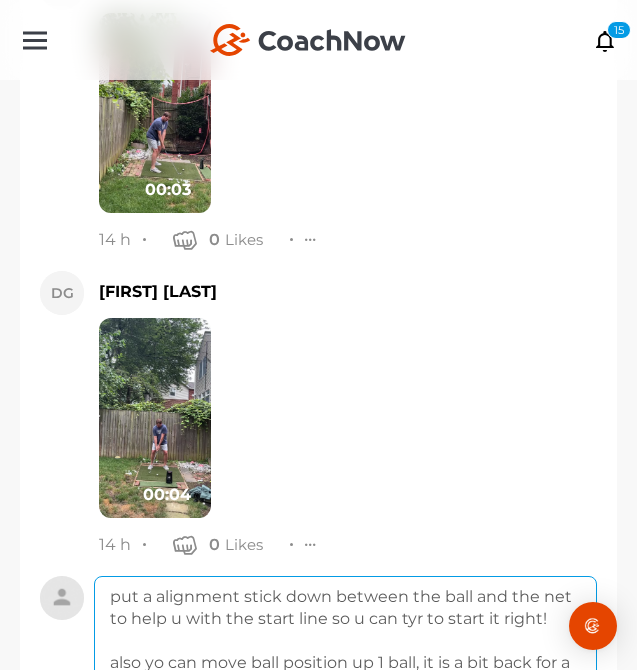 click on "put a alignment stick down between the ball and the net to help u with the start line so u can tyr to start it right!
also yo can move ball position up 1 ball, it is a bit back for a 7-iron" at bounding box center [345, 656] 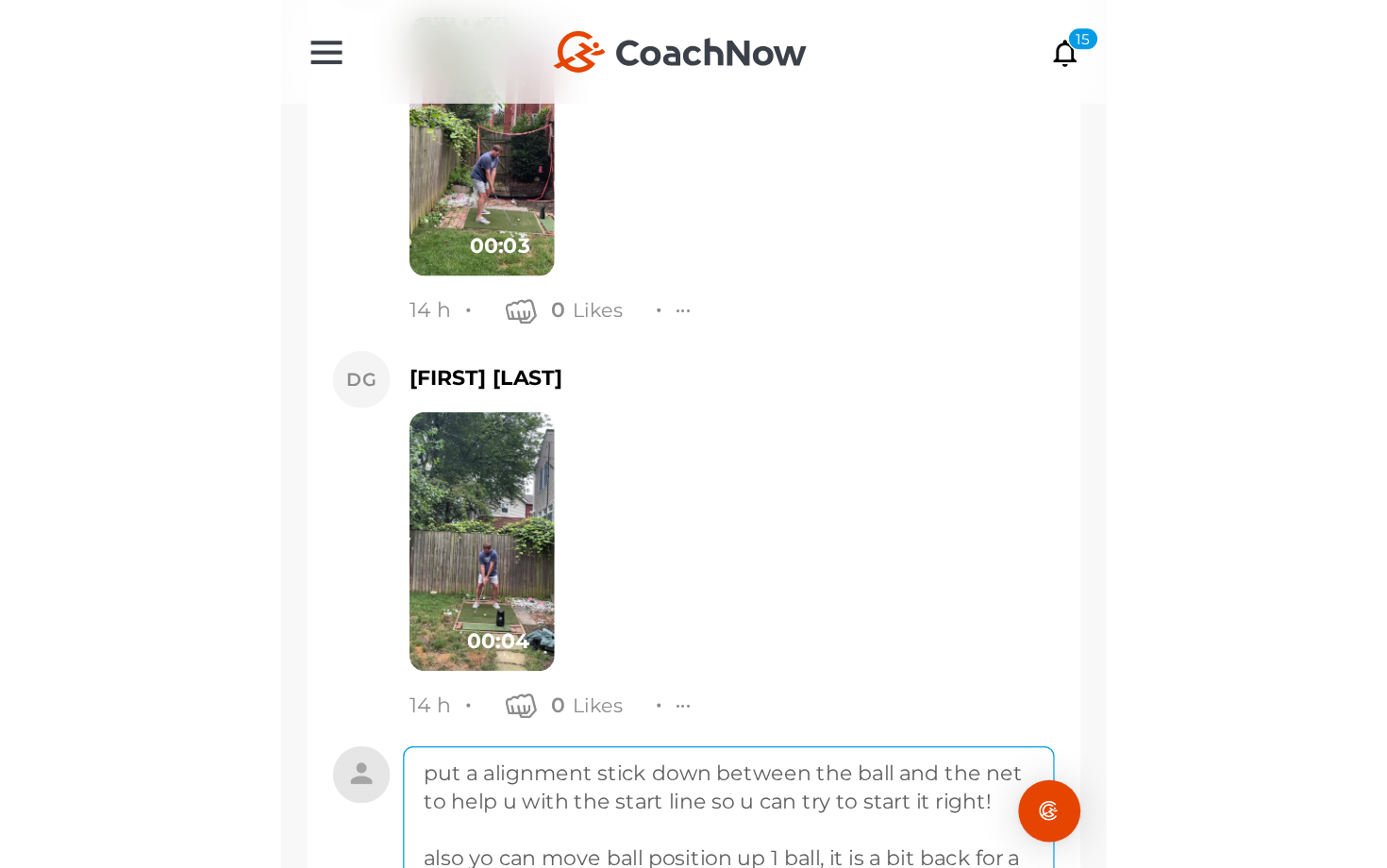 scroll, scrollTop: 19255, scrollLeft: 0, axis: vertical 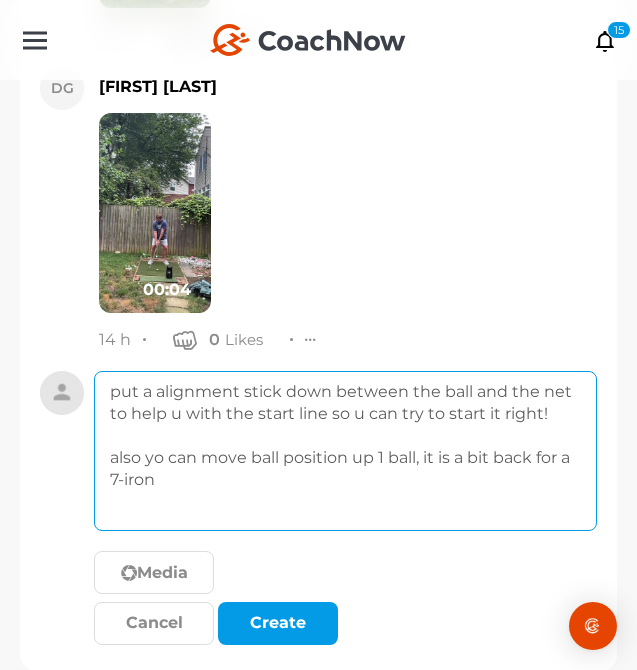 click on "put a alignment stick down between the ball and the net to help u with the start line so u can try to start it right!
also yo can move ball position up 1 ball, it is a bit back for a 7-iron" at bounding box center (345, 451) 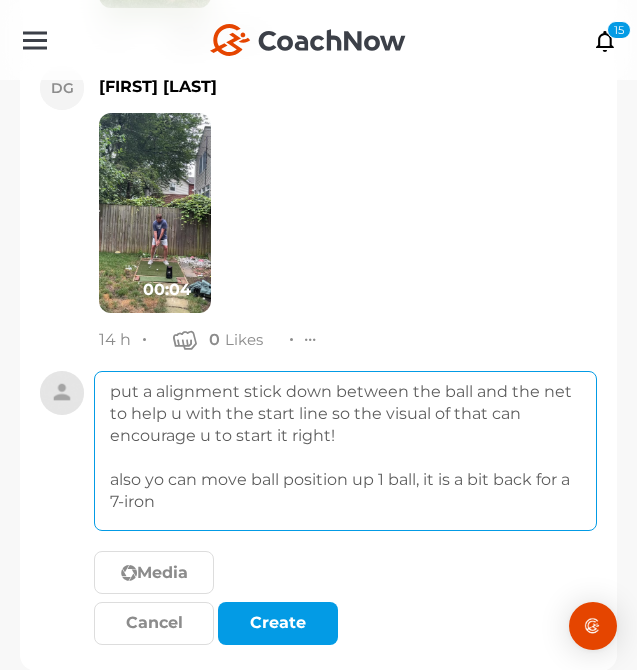 click on "put a alignment stick down between the ball and the net to help u with the start line so the visual of that can encourage u to start it right!
also yo can move ball position up 1 ball, it is a bit back for a 7-iron" at bounding box center (345, 451) 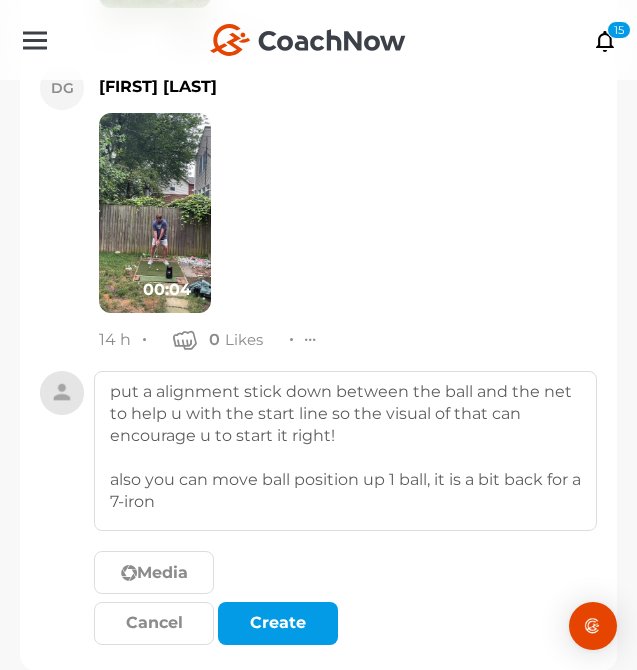 click at bounding box center (155, 213) 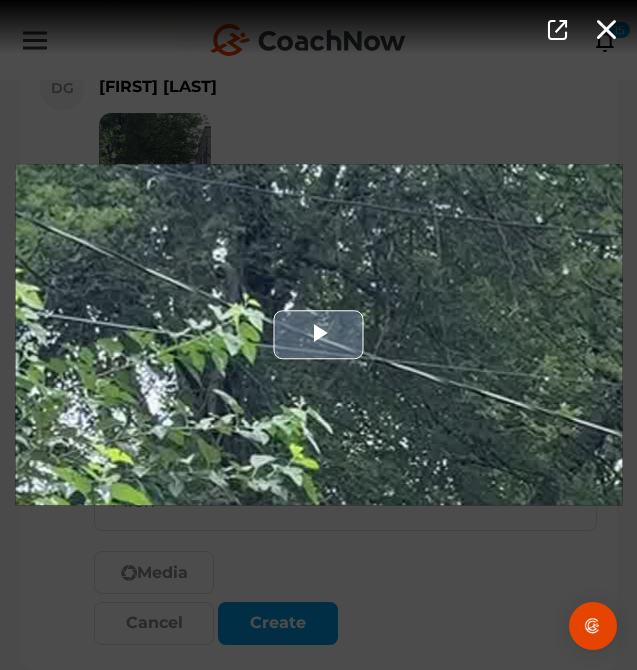 click at bounding box center (318, 334) 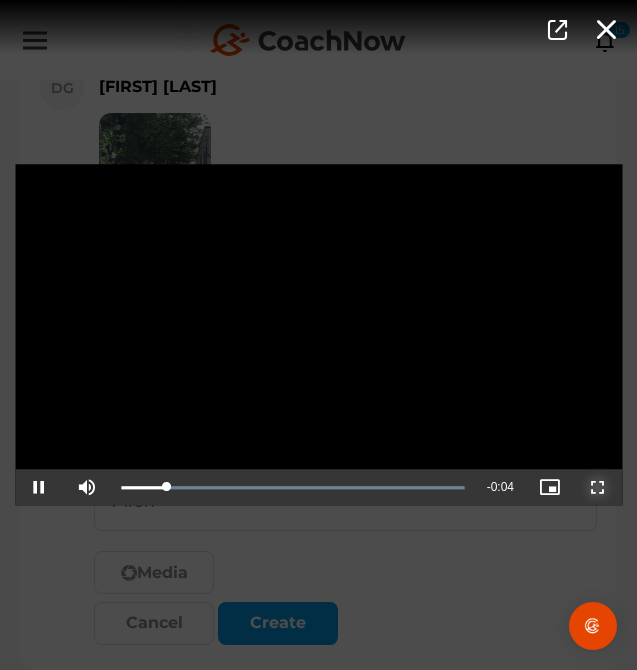 click at bounding box center (598, 488) 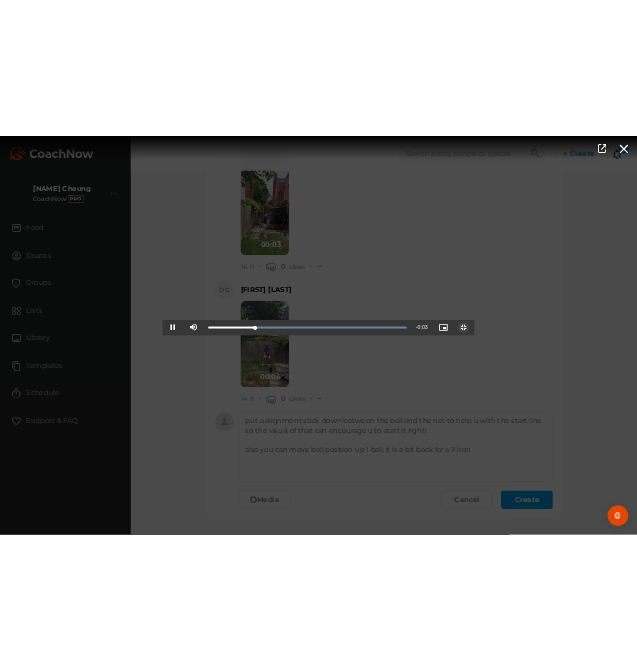scroll, scrollTop: 19191, scrollLeft: 0, axis: vertical 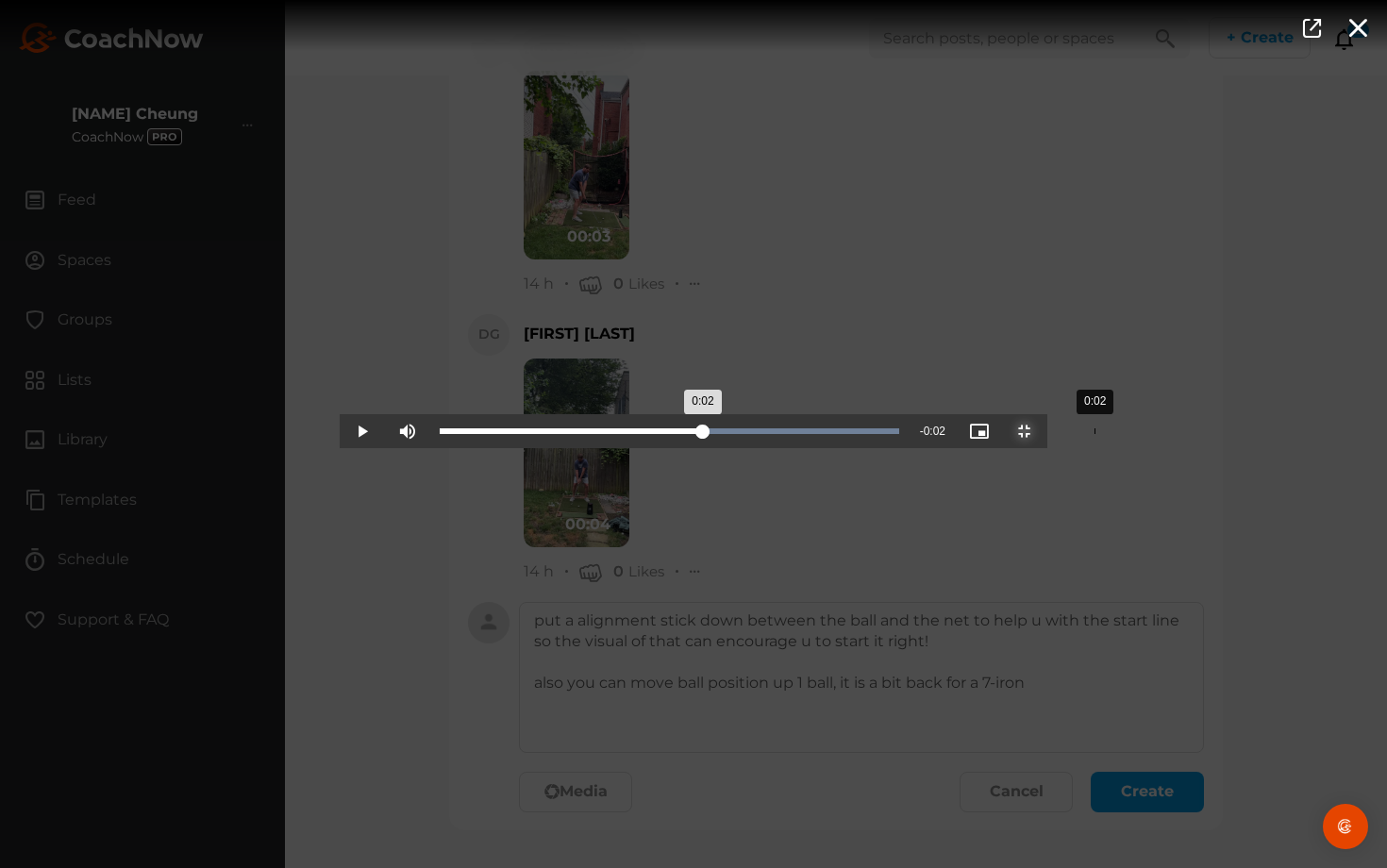 drag, startPoint x: 426, startPoint y: 853, endPoint x: 755, endPoint y: 867, distance: 329.2977 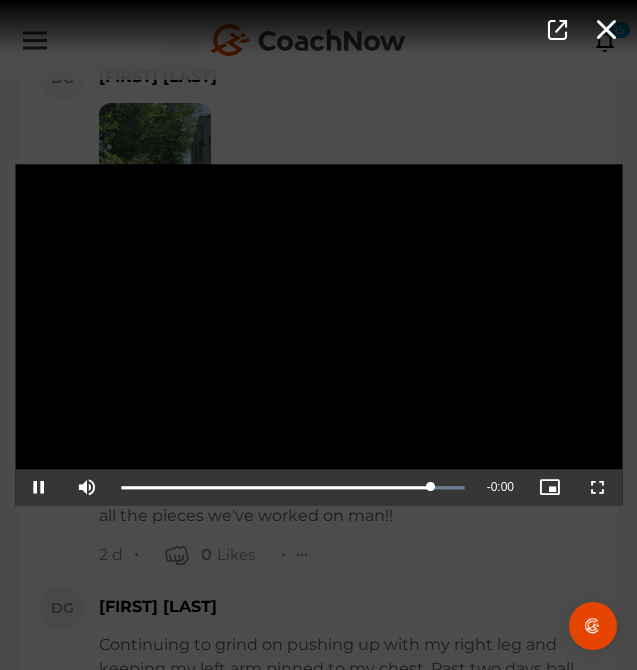 click on "Video Player is loading. Play Video Pause Mute Current Time  0:04 / Duration  0:04 Loaded :  100.00% 0:02 0:04 Stream Type  LIVE Seek to live, currently playing live LIVE Remaining Time  - 0:00   Playback Rate 1x Chapters Chapters Descriptions descriptions off , selected Captions captions settings , opens captions settings dialog captions off , selected Audio Track Picture-in-Picture Non-Fullscreen This is a modal window. Beginning of dialog window. Escape will cancel and close the window. Text Color White Black Red Green Blue Yellow Magenta Cyan Transparency Opaque Semi-Transparent Background Color Black White Red Green Blue Yellow Magenta Cyan Transparency Opaque Semi-Transparent Transparent Window Color Black White Red Green Blue Yellow Magenta Cyan Transparency Transparent Semi-Transparent Opaque Font Size 50% 75% 100% 125% 150% 175% 200% 300% 400% Text Edge Style None Raised Depressed Uniform Dropshadow Font Family" at bounding box center (318, 335) 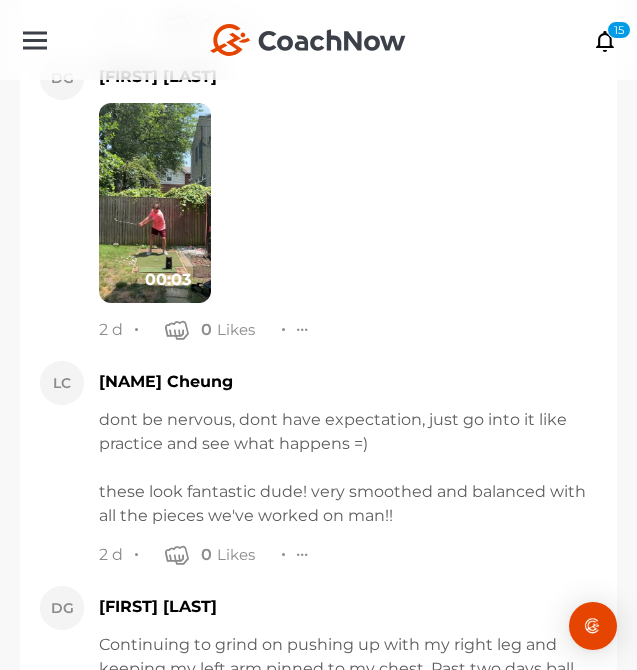 scroll, scrollTop: 20425, scrollLeft: 0, axis: vertical 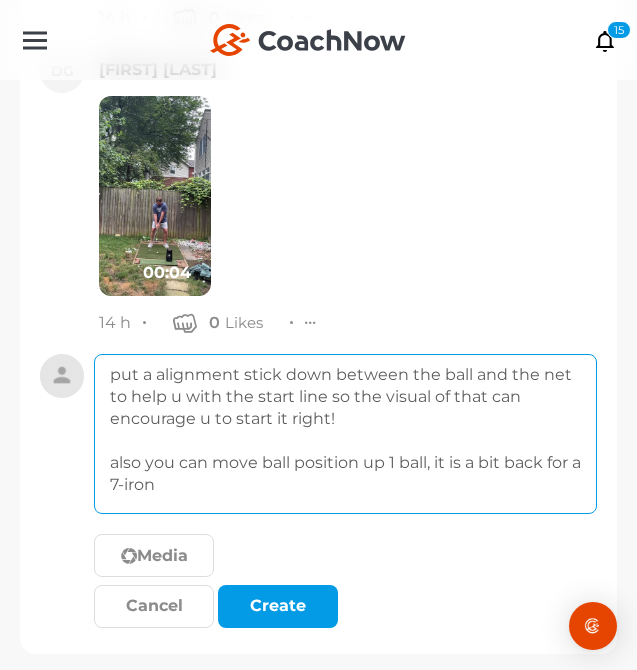 click on "put a alignment stick down between the ball and the net to help u with the start line so the visual of that can encourage u to start it right!
also you can move ball position up 1 ball, it is a bit back for a 7-iron" at bounding box center [345, 434] 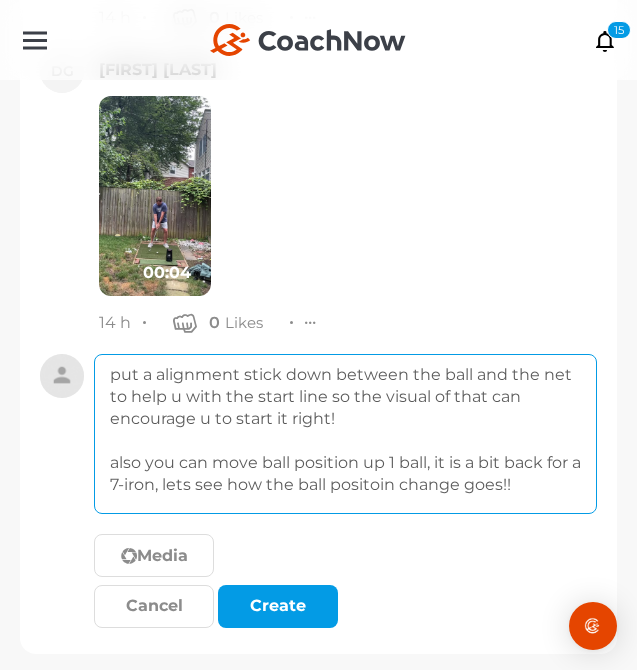 click on "put a alignment stick down between the ball and the net to help u with the start line so the visual of that can encourage u to start it right!
also you can move ball position up 1 ball, it is a bit back for a 7-iron, lets see how the ball positoin change goes!!" at bounding box center [345, 434] 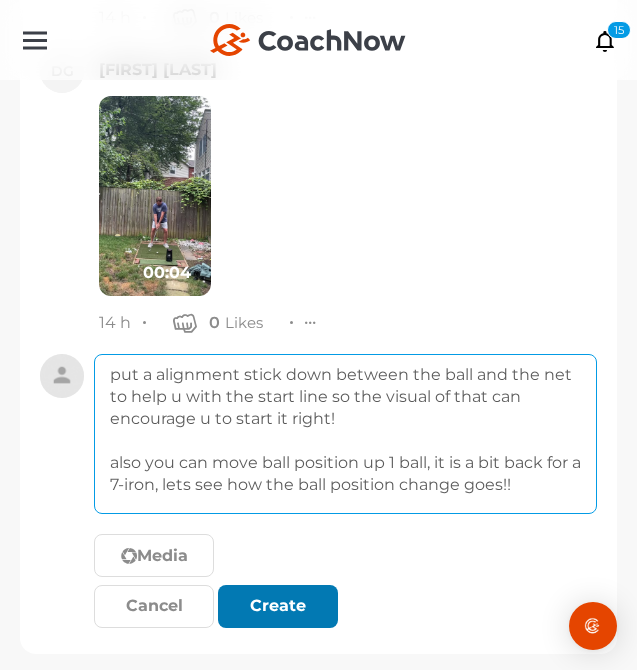 type on "put a alignment stick down between the ball and the net to help u with the start line so the visual of that can encourage u to start it right!
also you can move ball position up 1 ball, it is a bit back for a 7-iron, lets see how the ball position change goes!!" 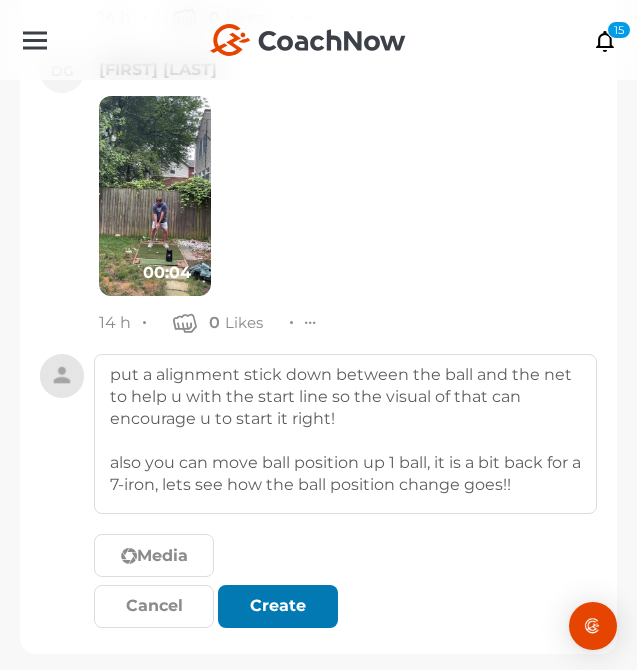 click at bounding box center (262, 608) 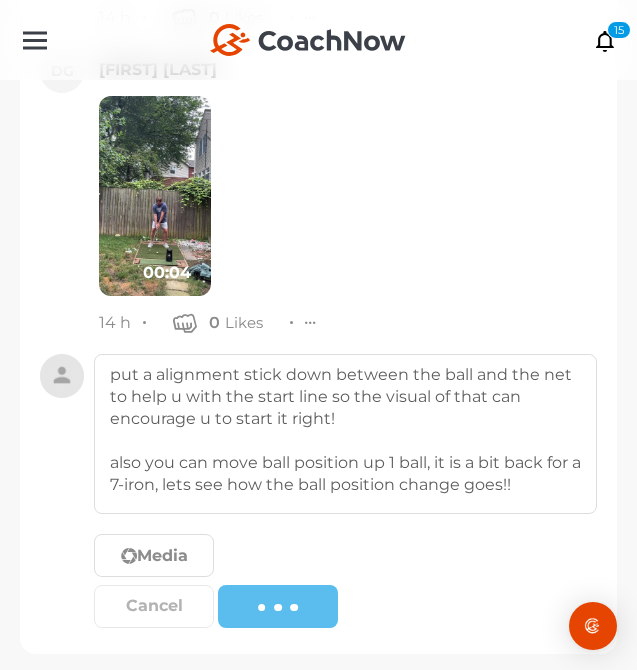 type 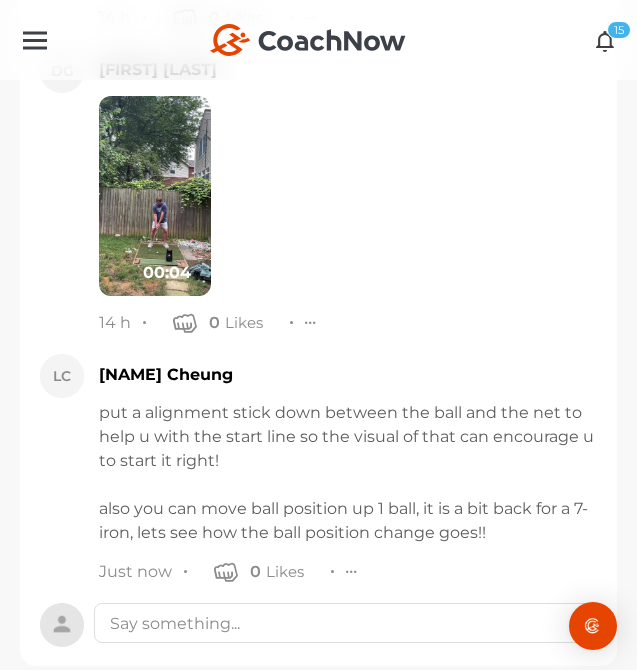 click on "15" at bounding box center [619, 30] 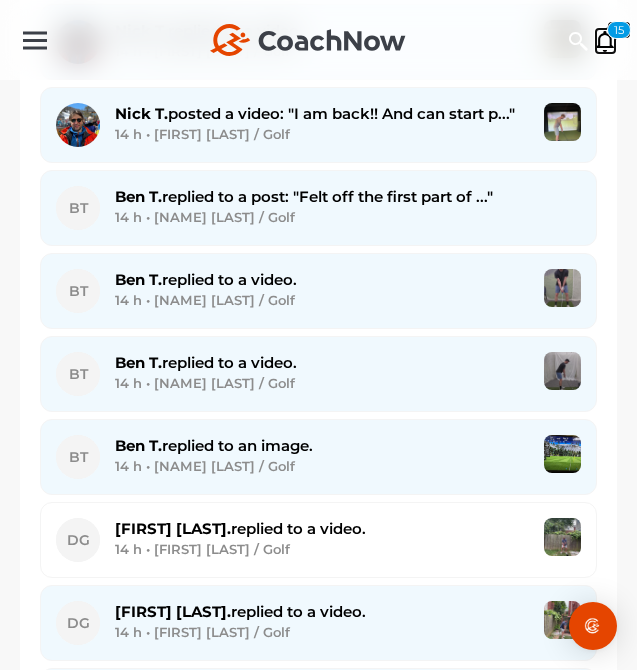 scroll, scrollTop: 2576, scrollLeft: 0, axis: vertical 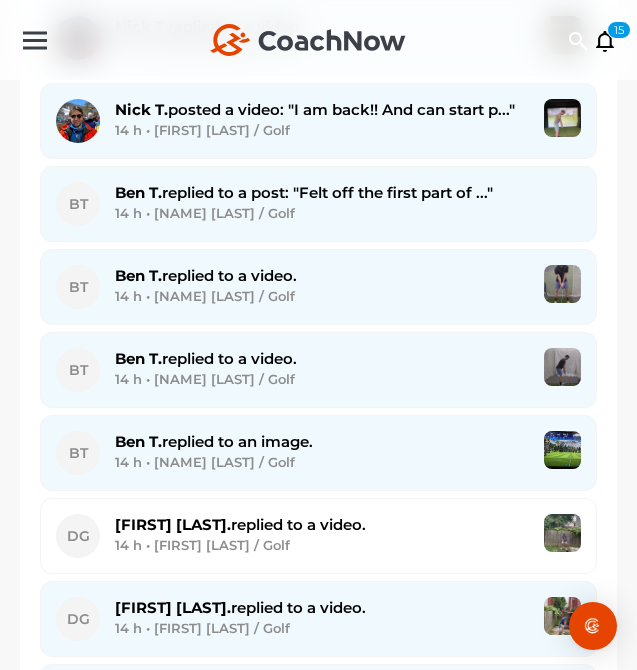 click on "14 h • [NAME] [LAST] / Golf" at bounding box center (348, 213) 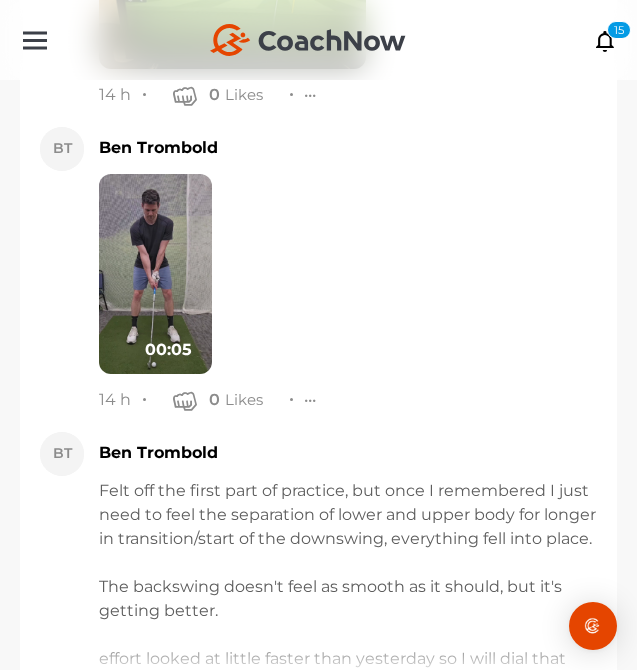 scroll, scrollTop: 6329, scrollLeft: 0, axis: vertical 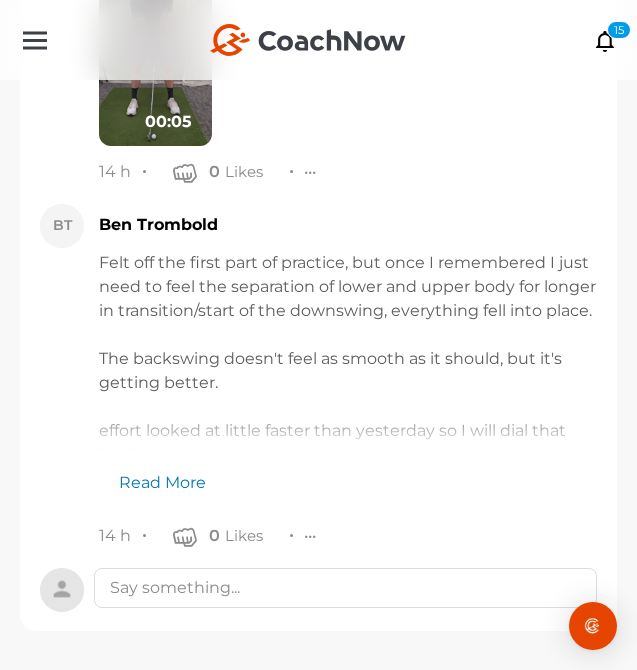 click on "Read More" at bounding box center [152, 473] 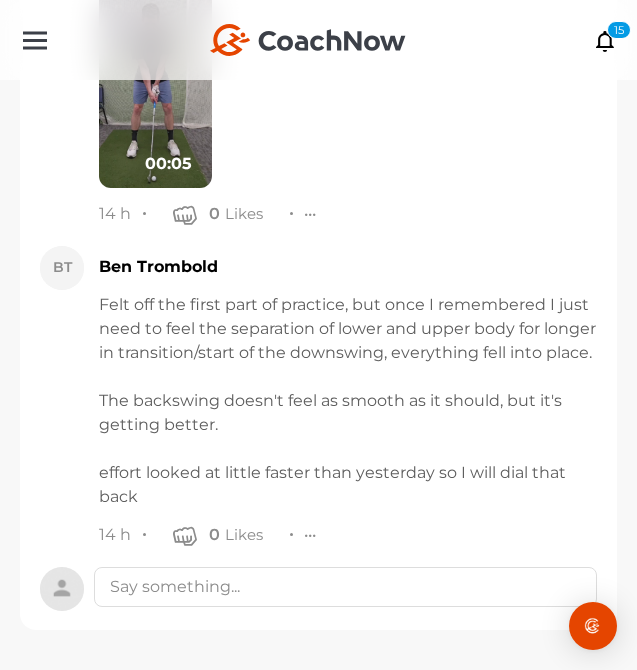 scroll, scrollTop: 6286, scrollLeft: 0, axis: vertical 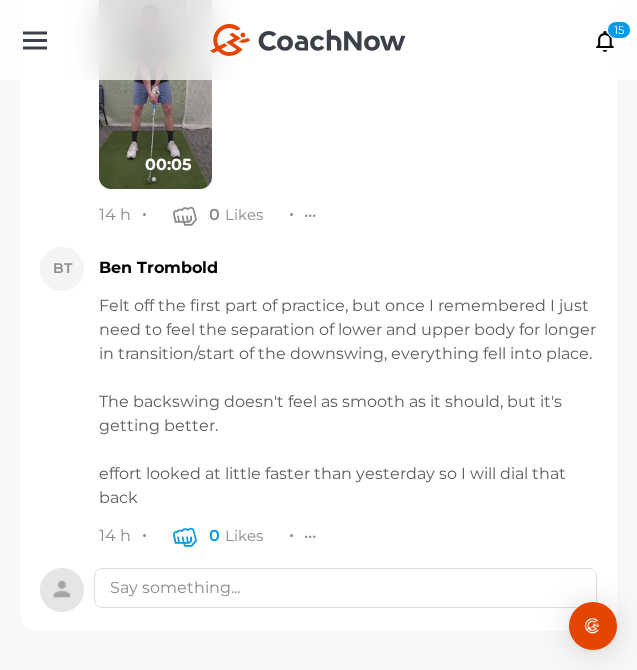 click at bounding box center [185, 536] 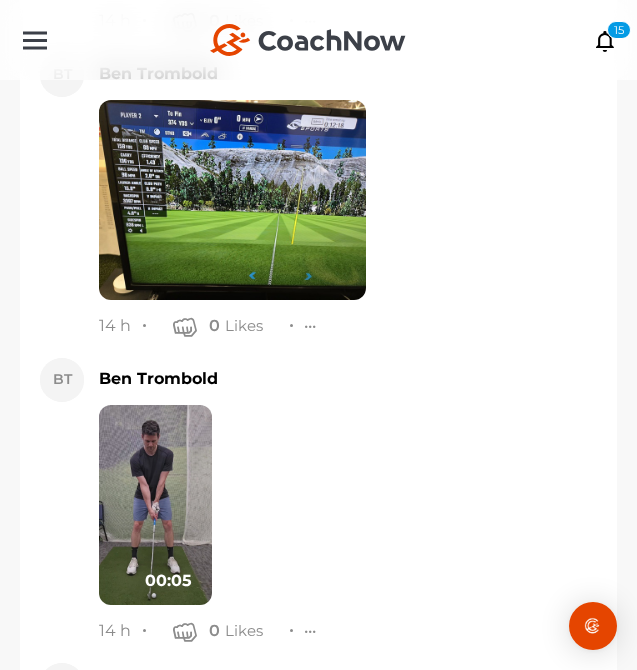 scroll, scrollTop: 5825, scrollLeft: 0, axis: vertical 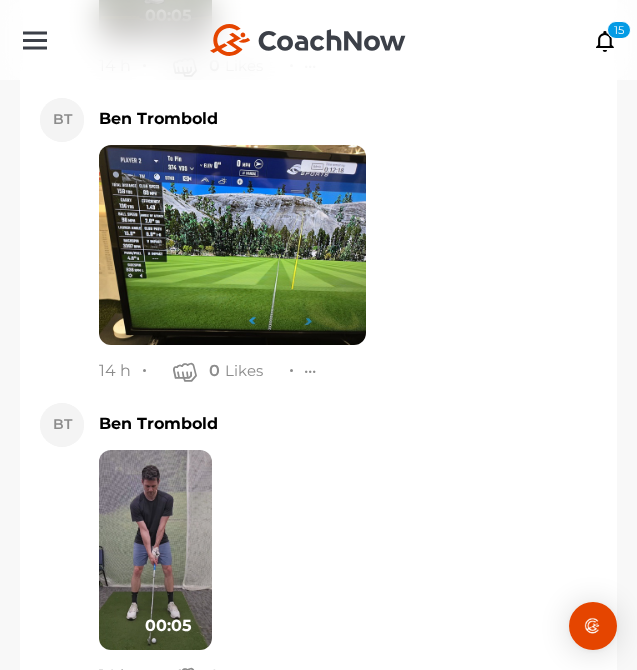 click at bounding box center (155, 550) 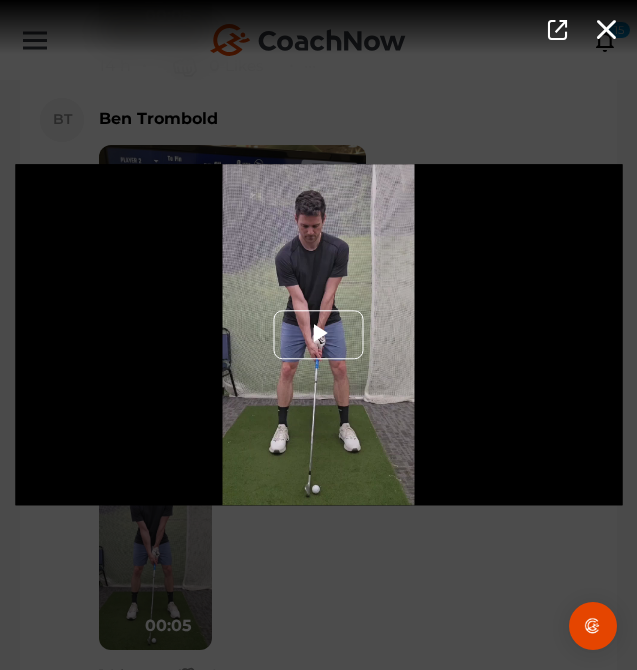 click on "Play Video" at bounding box center [319, 335] 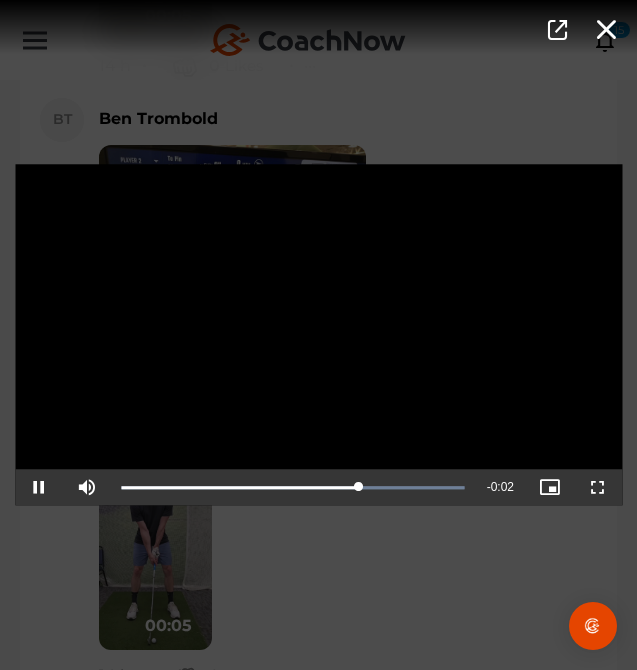 click on "Video Player is loading. Play Video Pause Mute Current Time  0:03 / Duration  0:05 Loaded :  100.00% 0:03 0:03 Stream Type  LIVE Seek to live, currently playing live LIVE Remaining Time  - 0:02   Playback Rate 1x Chapters Chapters Descriptions descriptions off , selected Captions captions settings , opens captions settings dialog captions off , selected Audio Track Picture-in-Picture Fullscreen This is a modal window. Beginning of dialog window. Escape will cancel and close the window. Text Color White Black Red Green Blue Yellow Magenta Cyan Transparency Opaque Semi-Transparent Background Color Black White Red Green Blue Yellow Magenta Cyan Transparency Opaque Semi-Transparent Transparent Window Color Black White Red Green Blue Yellow Magenta Cyan Transparency Transparent Semi-Transparent Opaque Font Size 50% 75% 100% 125% 150% 175% 200% 300% 400% Text Edge Style None Raised Depressed Uniform Dropshadow Font Family Casual" at bounding box center (318, 335) 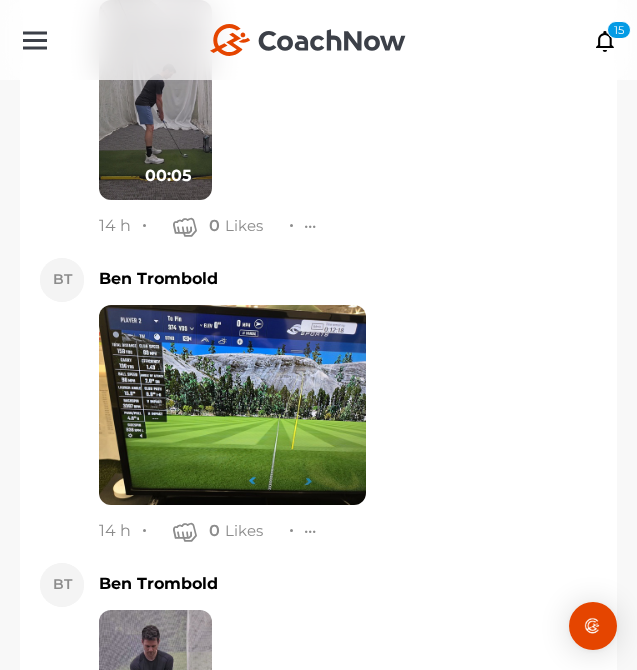 scroll, scrollTop: 5334, scrollLeft: 0, axis: vertical 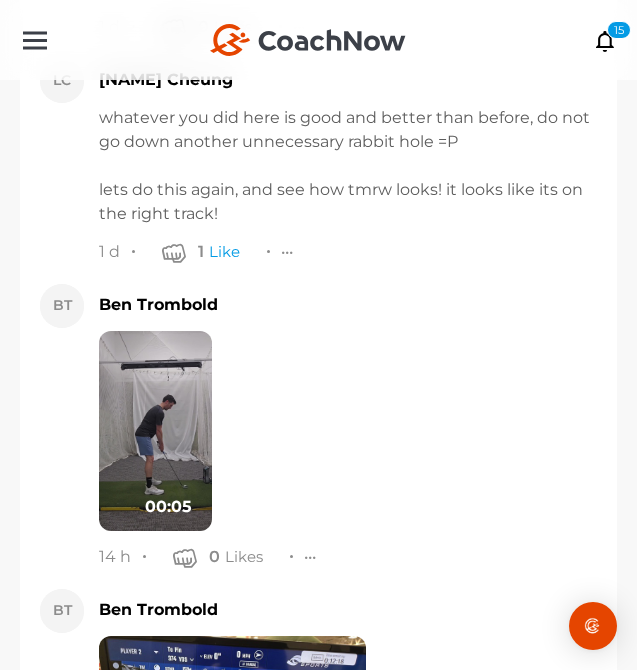 click at bounding box center (155, 431) 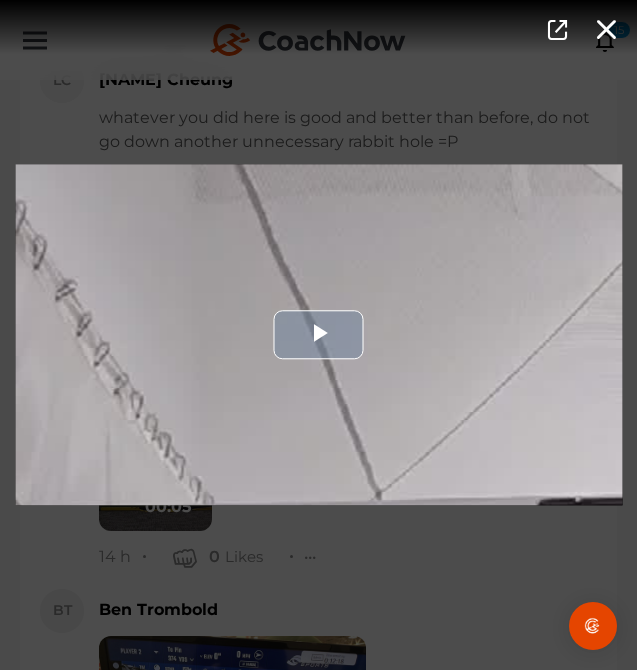 click at bounding box center [318, 334] 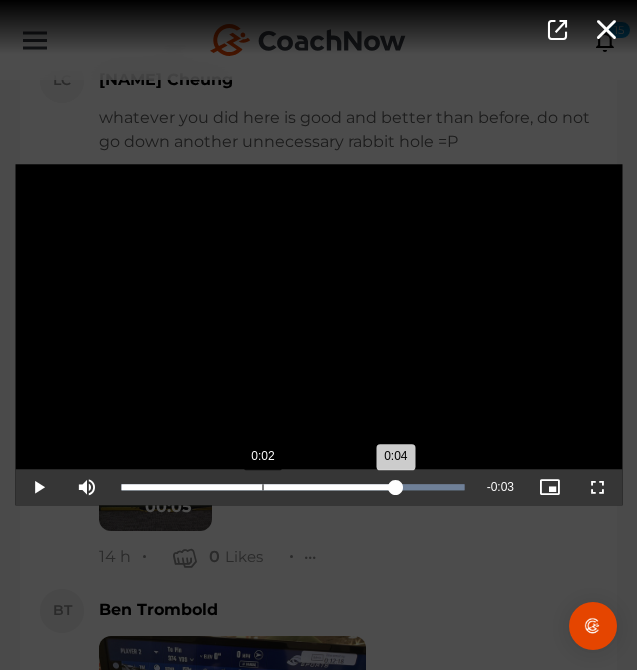 click on "Loaded :  100.00% 0:02 0:04" at bounding box center (293, 488) 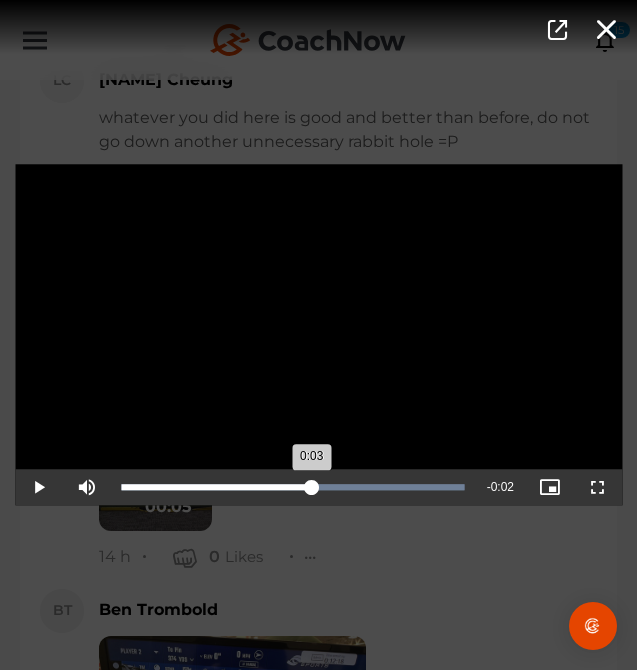 drag, startPoint x: 266, startPoint y: 499, endPoint x: 312, endPoint y: 474, distance: 52.35456 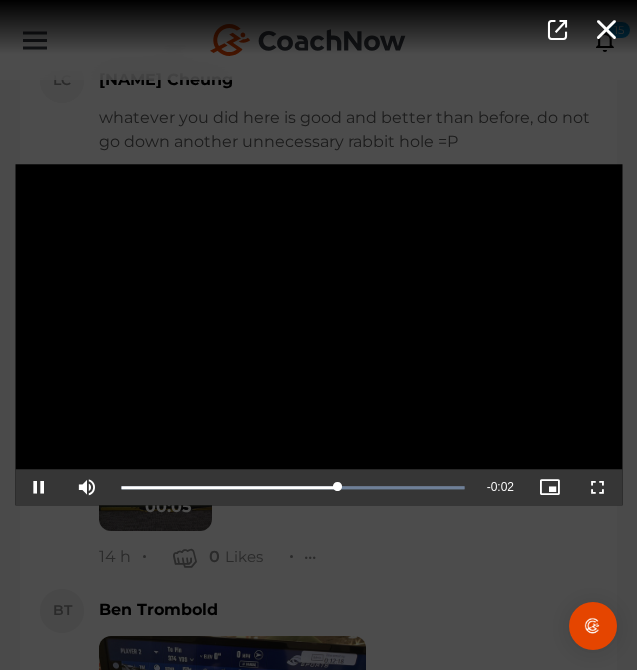 click on "Video Player is loading. Play Video Pause Mute Current Time  0:03 / Duration  0:05 Loaded :  100.00% 0:03 0:03 Stream Type  LIVE Seek to live, currently playing live LIVE Remaining Time  - 0:02   Playback Rate 1x Chapters Chapters Descriptions descriptions off , selected Captions captions settings , opens captions settings dialog captions off , selected Audio Track Picture-in-Picture Fullscreen This is a modal window. Beginning of dialog window. Escape will cancel and close the window. Text Color White Black Red Green Blue Yellow Magenta Cyan Transparency Opaque Semi-Transparent Background Color Black White Red Green Blue Yellow Magenta Cyan Transparency Opaque Semi-Transparent Transparent Window Color Black White Red Green Blue Yellow Magenta Cyan Transparency Transparent Semi-Transparent Opaque Font Size 50% 75% 100% 125% 150% 175% 200% 300% 400% Text Edge Style None Raised Depressed Uniform Dropshadow Font Family Casual" at bounding box center [318, 335] 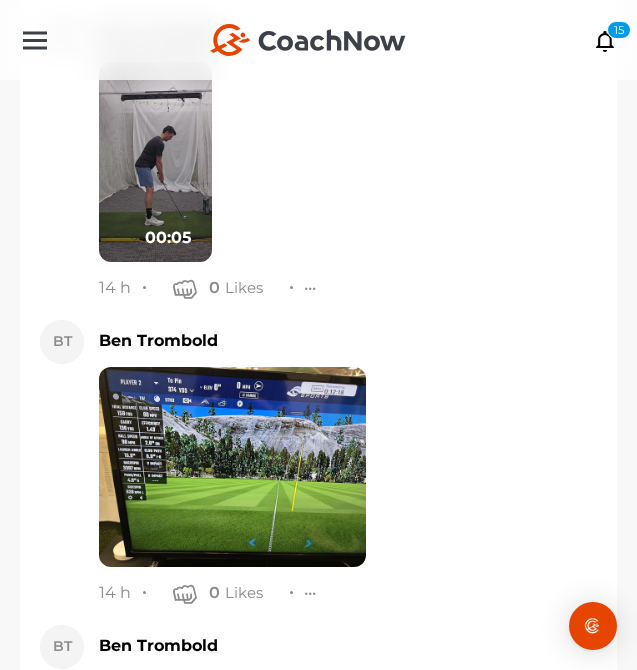 scroll, scrollTop: 5714, scrollLeft: 0, axis: vertical 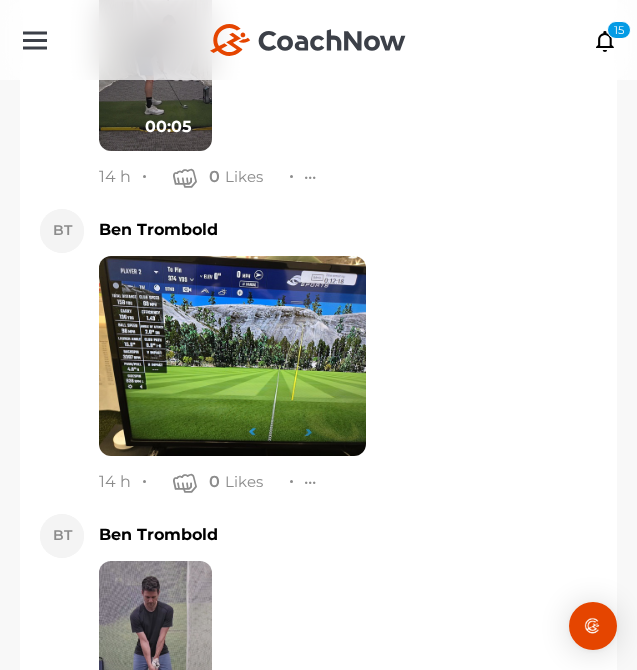 click at bounding box center [155, 661] 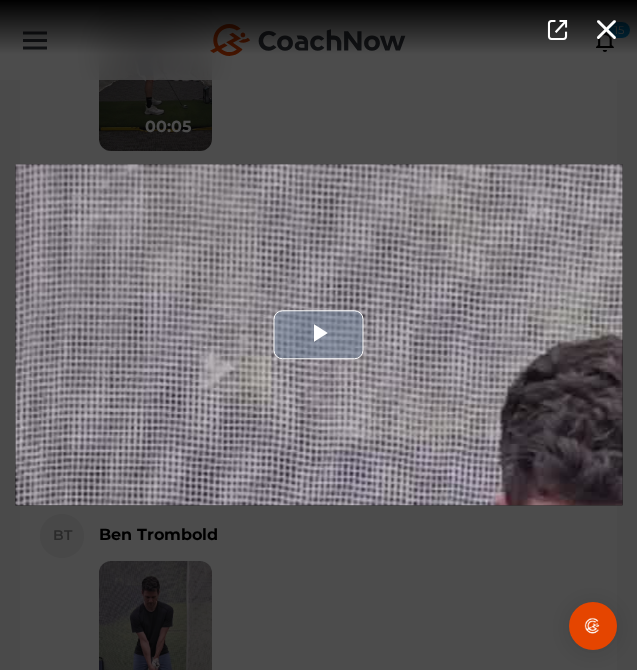 click at bounding box center [318, 334] 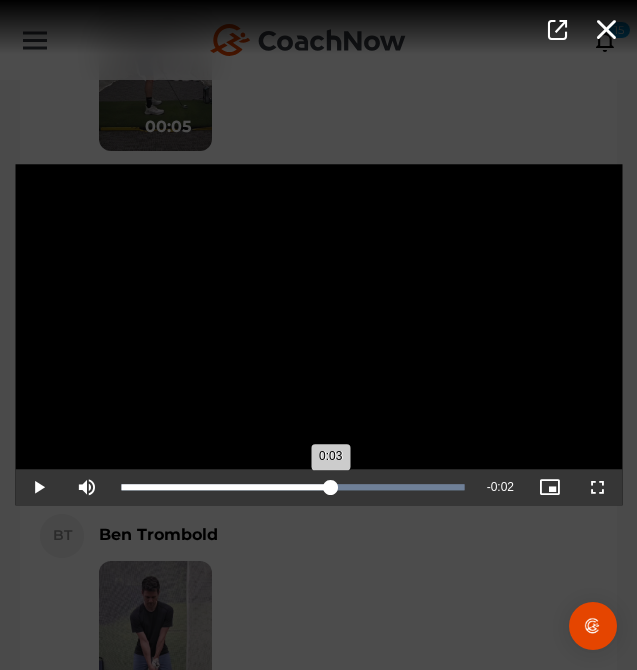 click on "Loaded :  100.00% 0:03 0:03" at bounding box center [293, 488] 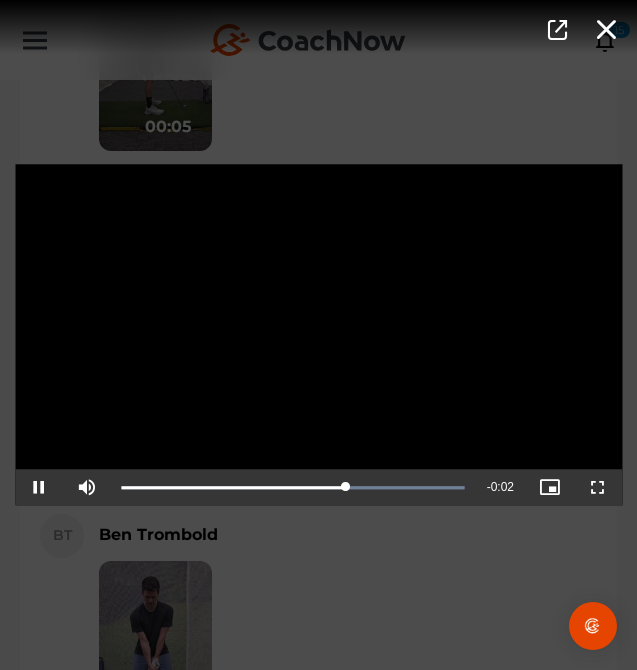 click on "Video Player is loading. Play Video Pause Mute Current Time  0:03 / Duration  0:05 Loaded :  100.00% 0:03 0:03 Stream Type  LIVE Seek to live, currently playing live LIVE Remaining Time  - 0:02   Playback Rate 1x Chapters Chapters Descriptions descriptions off , selected Captions captions settings , opens captions settings dialog captions off , selected Audio Track Picture-in-Picture Fullscreen This is a modal window. Beginning of dialog window. Escape will cancel and close the window. Text Color White Black Red Green Blue Yellow Magenta Cyan Transparency Opaque Semi-Transparent Background Color Black White Red Green Blue Yellow Magenta Cyan Transparency Opaque Semi-Transparent Transparent Window Color Black White Red Green Blue Yellow Magenta Cyan Transparency Transparent Semi-Transparent Opaque Font Size 50% 75% 100% 125% 150% 175% 200% 300% 400% Text Edge Style None Raised Depressed Uniform Dropshadow Font Family Casual" at bounding box center [318, 335] 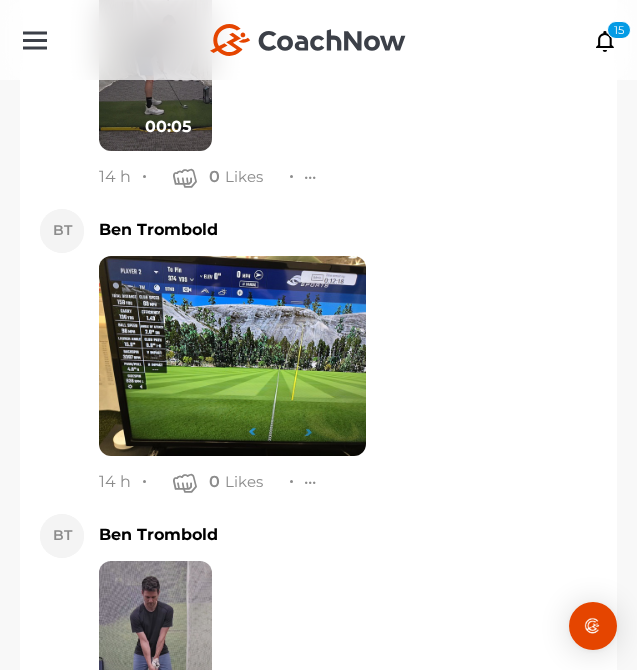 click at bounding box center (232, 356) 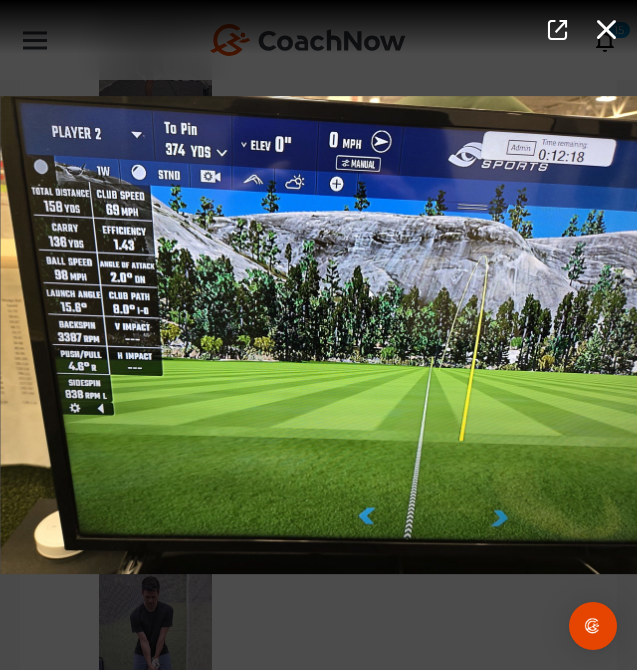 click at bounding box center (318, 335) 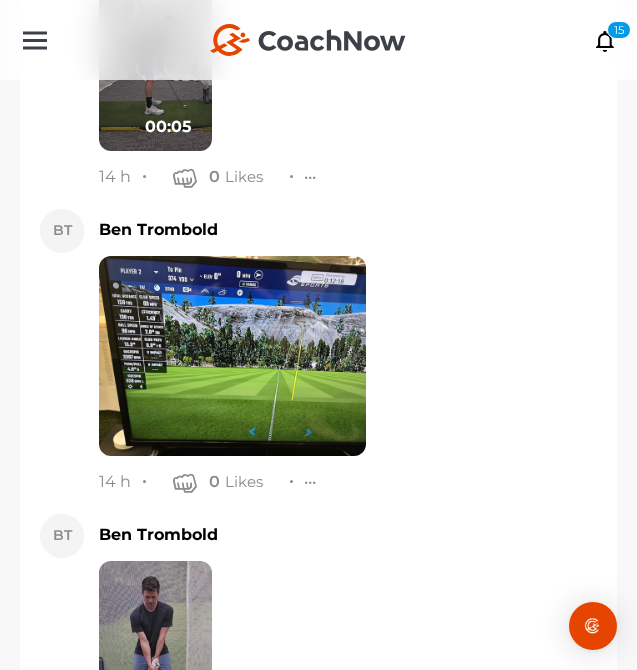 scroll, scrollTop: 6286, scrollLeft: 0, axis: vertical 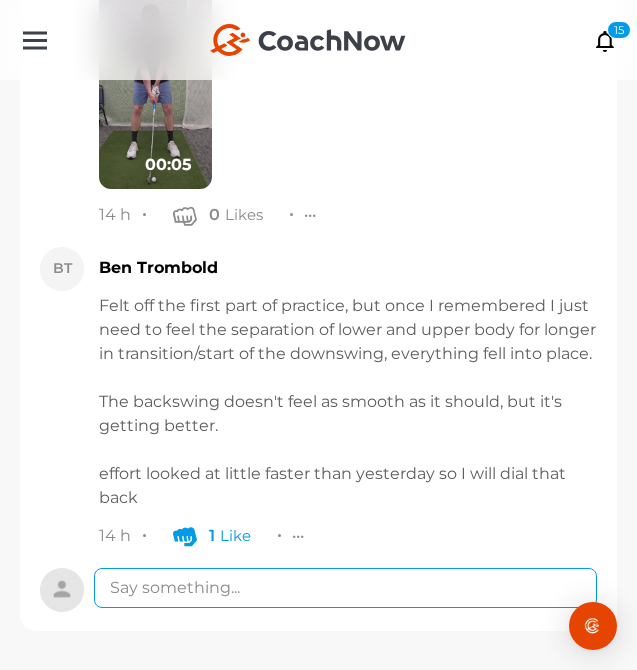 click at bounding box center (345, 588) 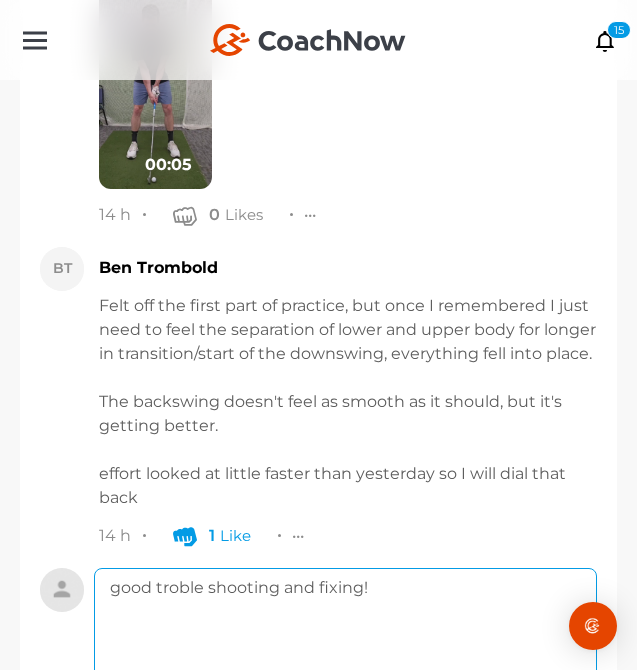 click on "good troble shooting and fixing!" at bounding box center [345, 648] 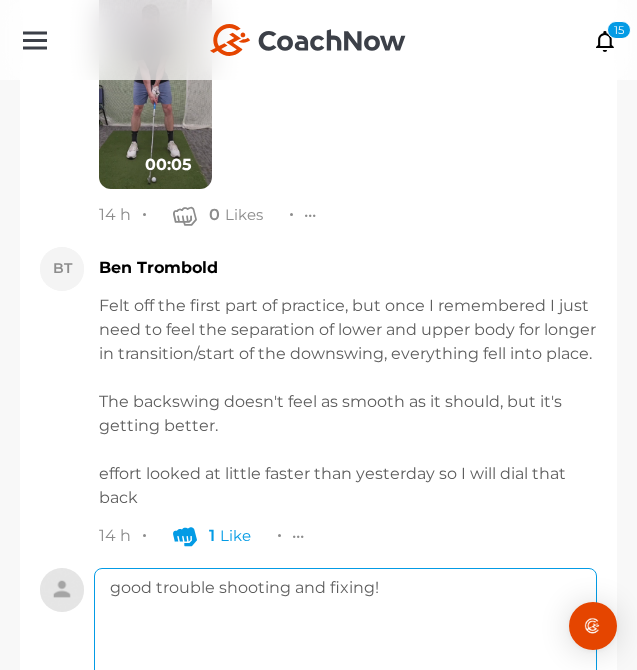 click on "good trouble shooting and fixing!" at bounding box center (345, 648) 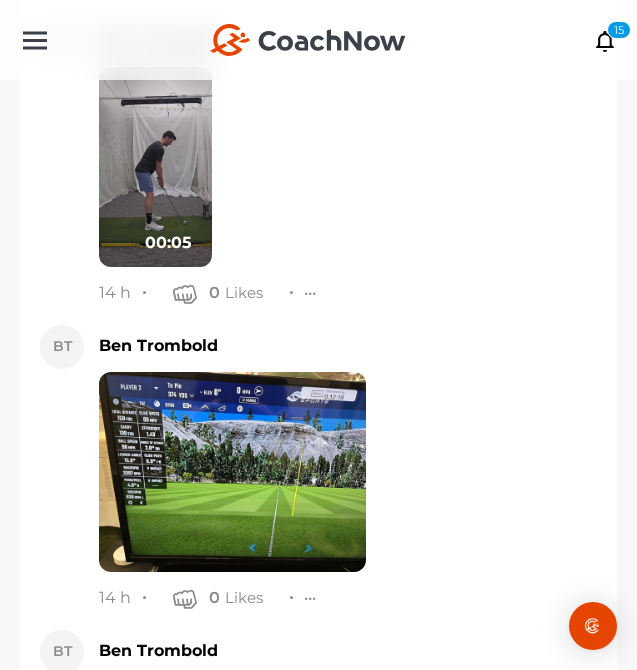 scroll, scrollTop: 5546, scrollLeft: 0, axis: vertical 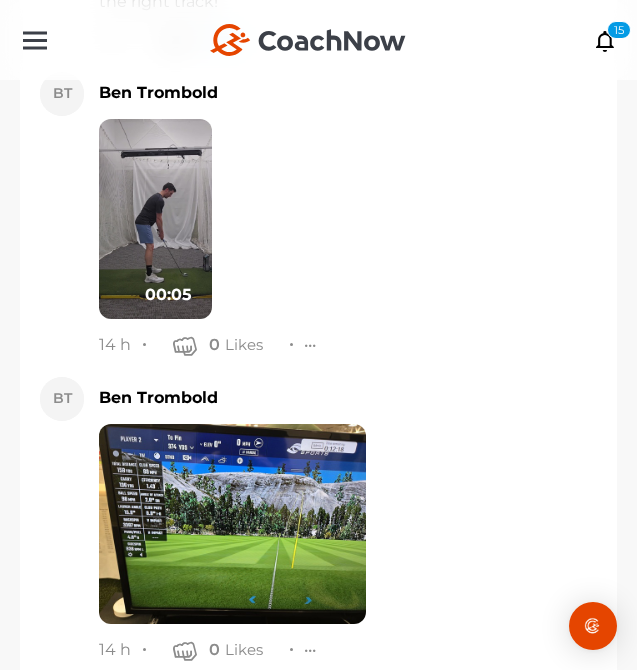 click at bounding box center [155, 219] 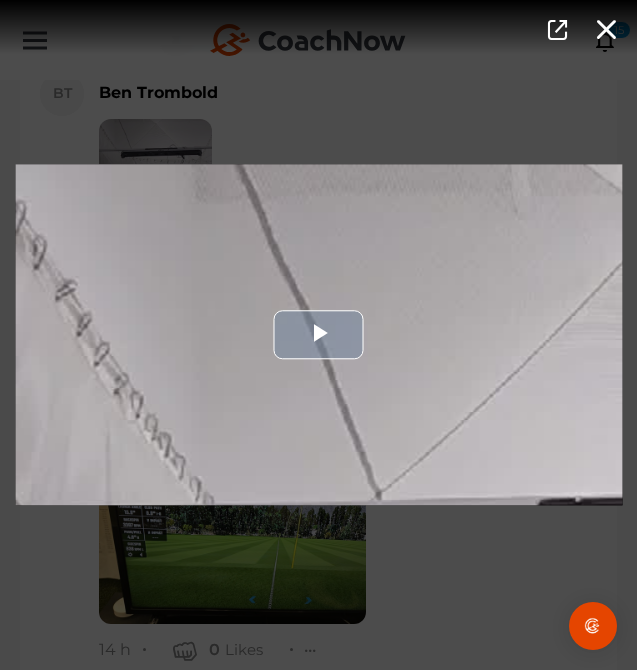 click at bounding box center (318, 334) 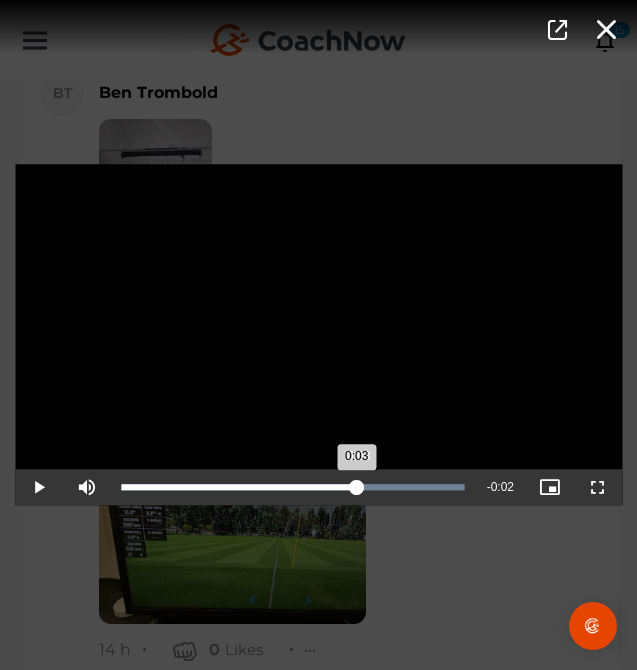 drag, startPoint x: 284, startPoint y: 487, endPoint x: 358, endPoint y: 482, distance: 74.168724 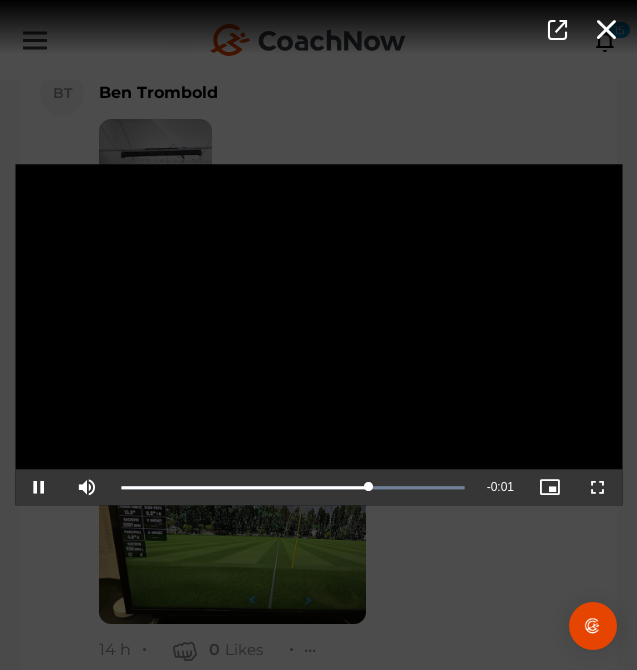 click on "Video Player is loading. Play Video Pause Mute Current Time  0:04 / Duration  0:05 Loaded :  100.00% 0:03 0:04 Stream Type  LIVE Seek to live, currently playing live LIVE Remaining Time  - 0:01   Playback Rate 1x Chapters Chapters Descriptions descriptions off , selected Captions captions settings , opens captions settings dialog captions off , selected Audio Track Picture-in-Picture Fullscreen This is a modal window. Beginning of dialog window. Escape will cancel and close the window. Text Color White Black Red Green Blue Yellow Magenta Cyan Transparency Opaque Semi-Transparent Background Color Black White Red Green Blue Yellow Magenta Cyan Transparency Opaque Semi-Transparent Transparent Window Color Black White Red Green Blue Yellow Magenta Cyan Transparency Transparent Semi-Transparent Opaque Font Size 50% 75% 100% 125% 150% 175% 200% 300% 400% Text Edge Style None Raised Depressed Uniform Dropshadow Font Family Casual" at bounding box center (318, 335) 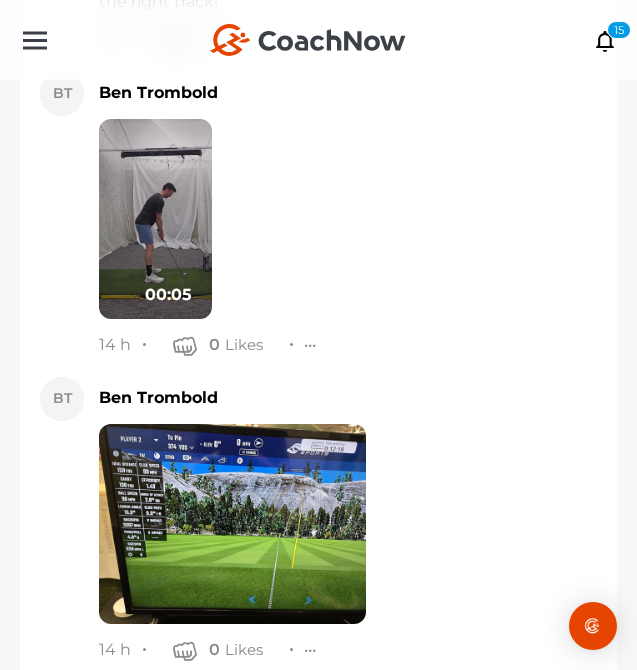 scroll, scrollTop: 6523, scrollLeft: 0, axis: vertical 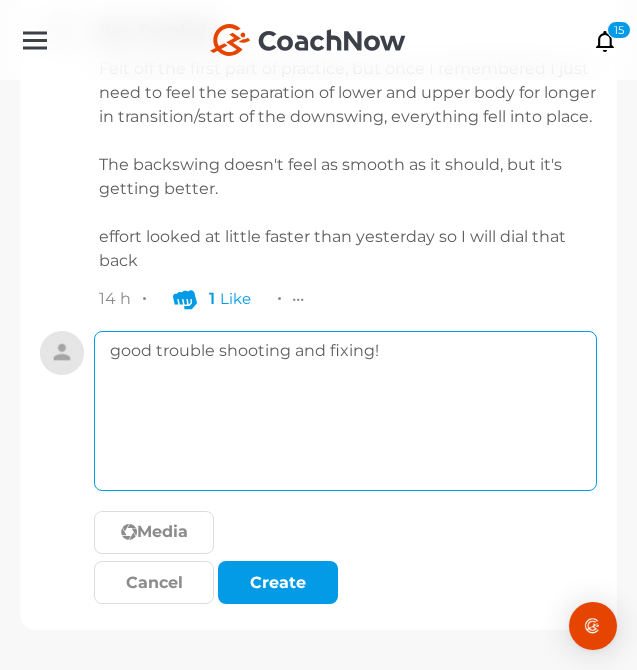 click on "good trouble shooting and fixing!" at bounding box center [345, 411] 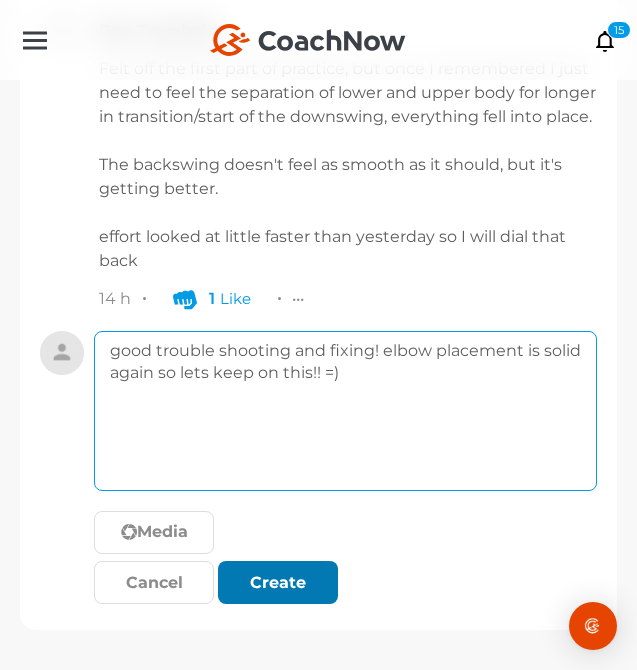 type on "good trouble shooting and fixing! elbow placement is solid again so lets keep on this!! =)" 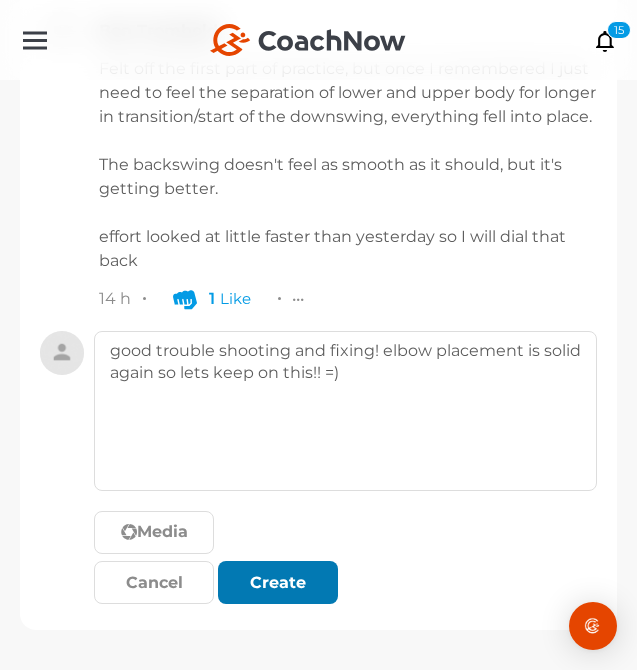 click on "Create" at bounding box center (278, 582) 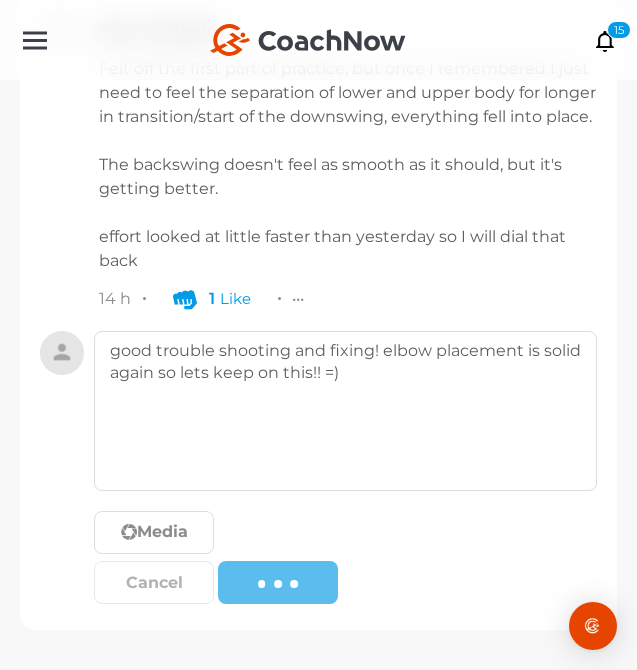 type 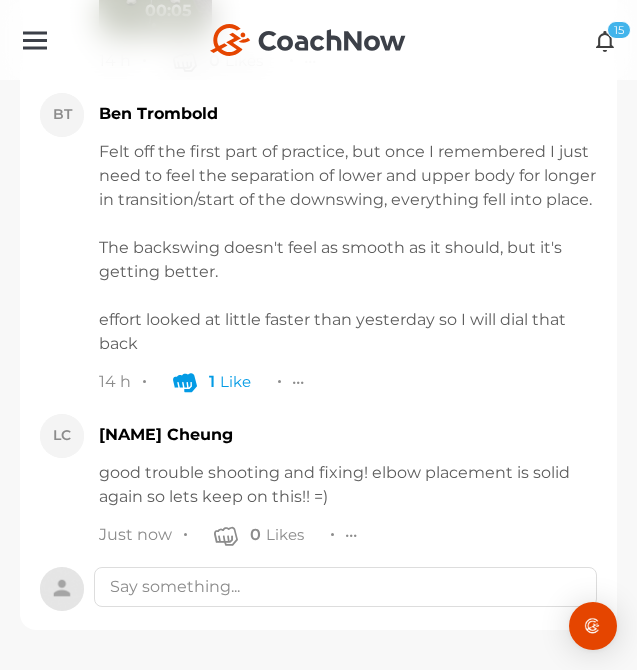 scroll, scrollTop: 6439, scrollLeft: 0, axis: vertical 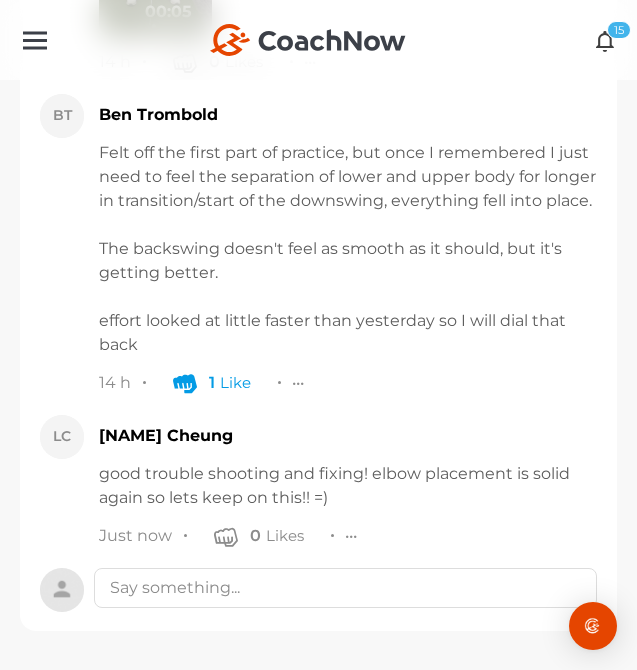 click at bounding box center (605, 40) 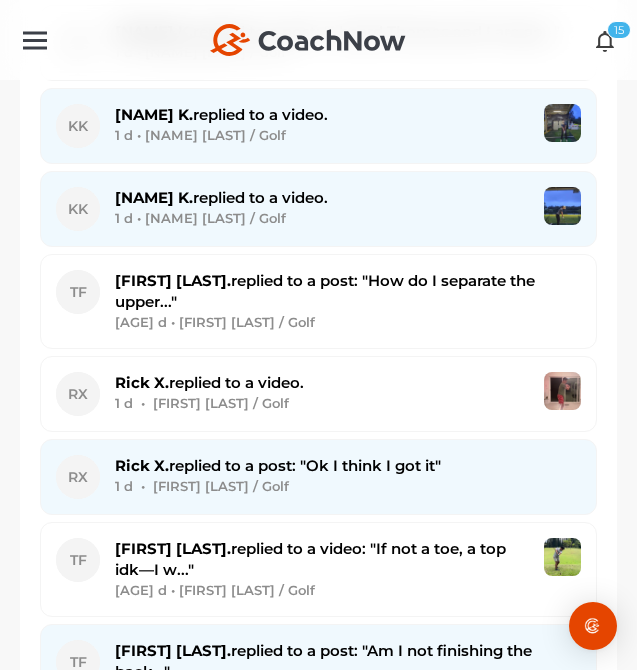 scroll, scrollTop: 0, scrollLeft: 0, axis: both 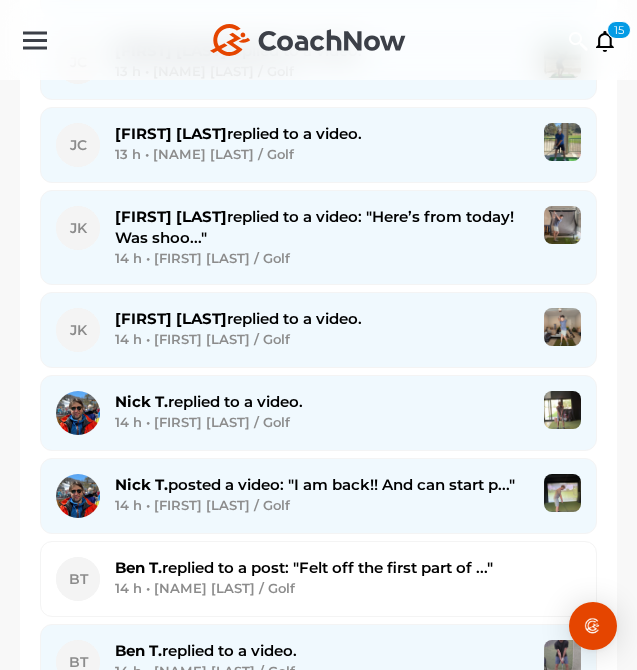 click on "[NAME] [LAST] posted a video: "I am back!! And can start p..."" at bounding box center [315, 484] 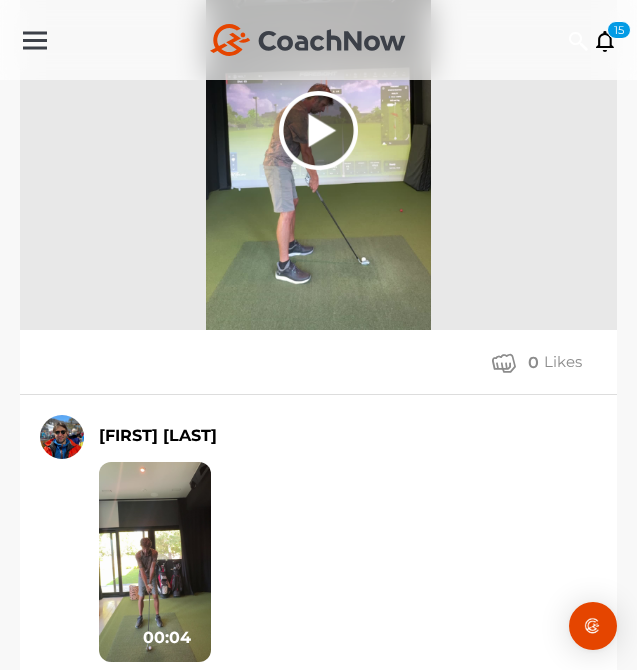 scroll, scrollTop: 344, scrollLeft: 0, axis: vertical 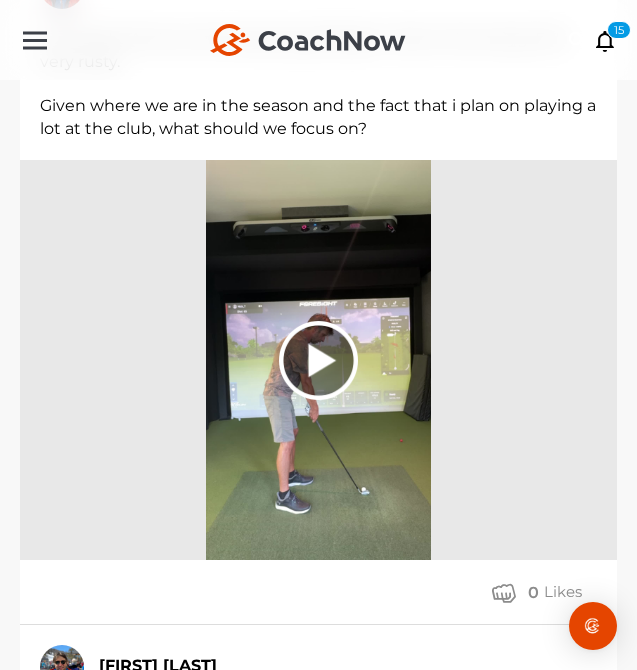 click at bounding box center [318, 360] 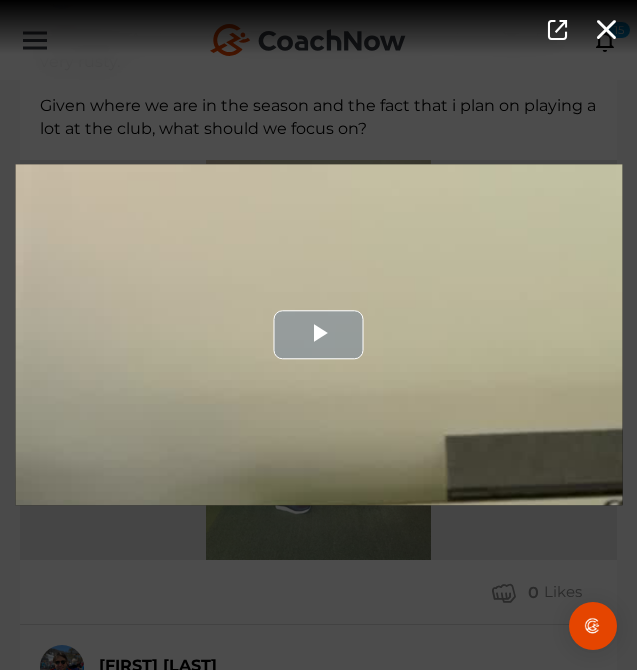 click at bounding box center [318, 334] 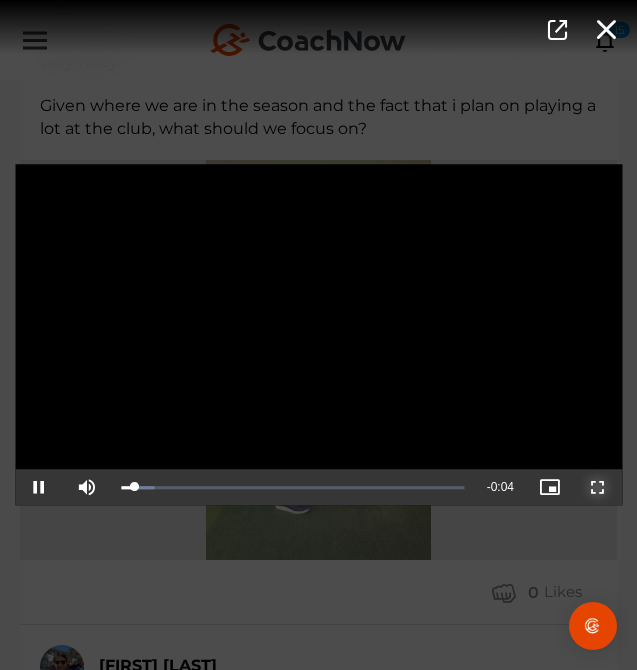 click at bounding box center (598, 488) 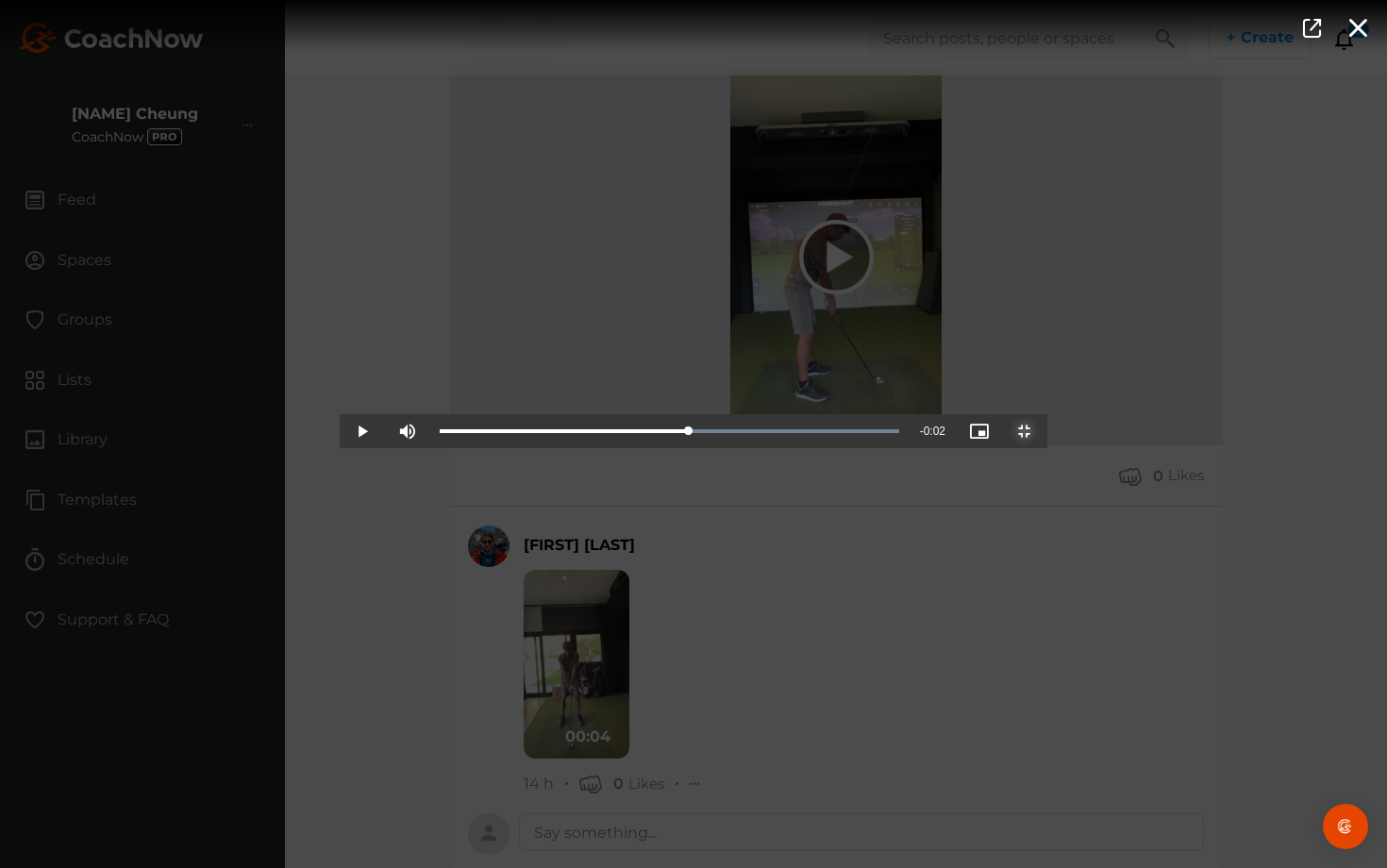 drag, startPoint x: 469, startPoint y: 854, endPoint x: 718, endPoint y: 819, distance: 251.4478 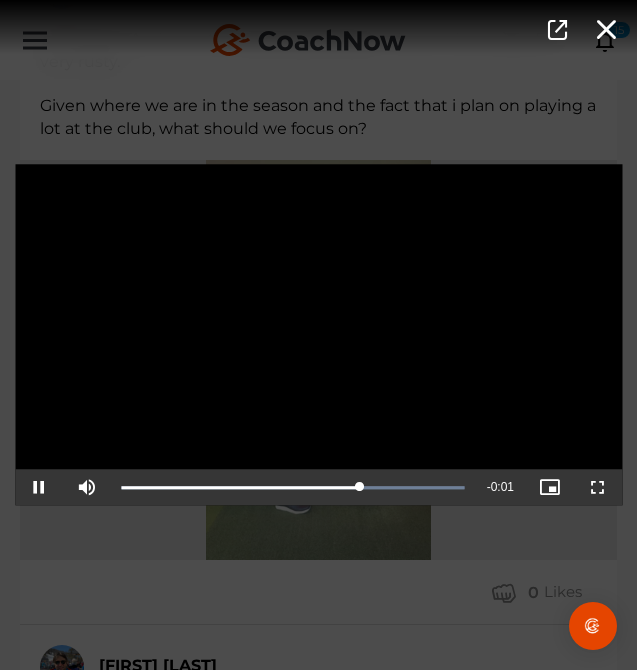 click on "Video Player is loading. Play Video Pause Mute Current Time  0:03 / Duration  0:04 Loaded :  100.00% 0:02 0:03 Stream Type  LIVE Seek to live, currently playing live LIVE Remaining Time  - 0:01   Playback Rate 1x Chapters Chapters Descriptions descriptions off , selected Captions captions settings , opens captions settings dialog captions off , selected Audio Track Picture-in-Picture Non-Fullscreen This is a modal window. Beginning of dialog window. Escape will cancel and close the window. Text Color White Black Red Green Blue Yellow Magenta Cyan Transparency Opaque Semi-Transparent Background Color Black White Red Green Blue Yellow Magenta Cyan Transparency Opaque Semi-Transparent Transparent Window Color Black White Red Green Blue Yellow Magenta Cyan Transparency Transparent Semi-Transparent Opaque Font Size 50% 75% 100% 125% 150% 175% 200% 300% 400% Text Edge Style None Raised Depressed Uniform Dropshadow Font Family" at bounding box center (318, 335) 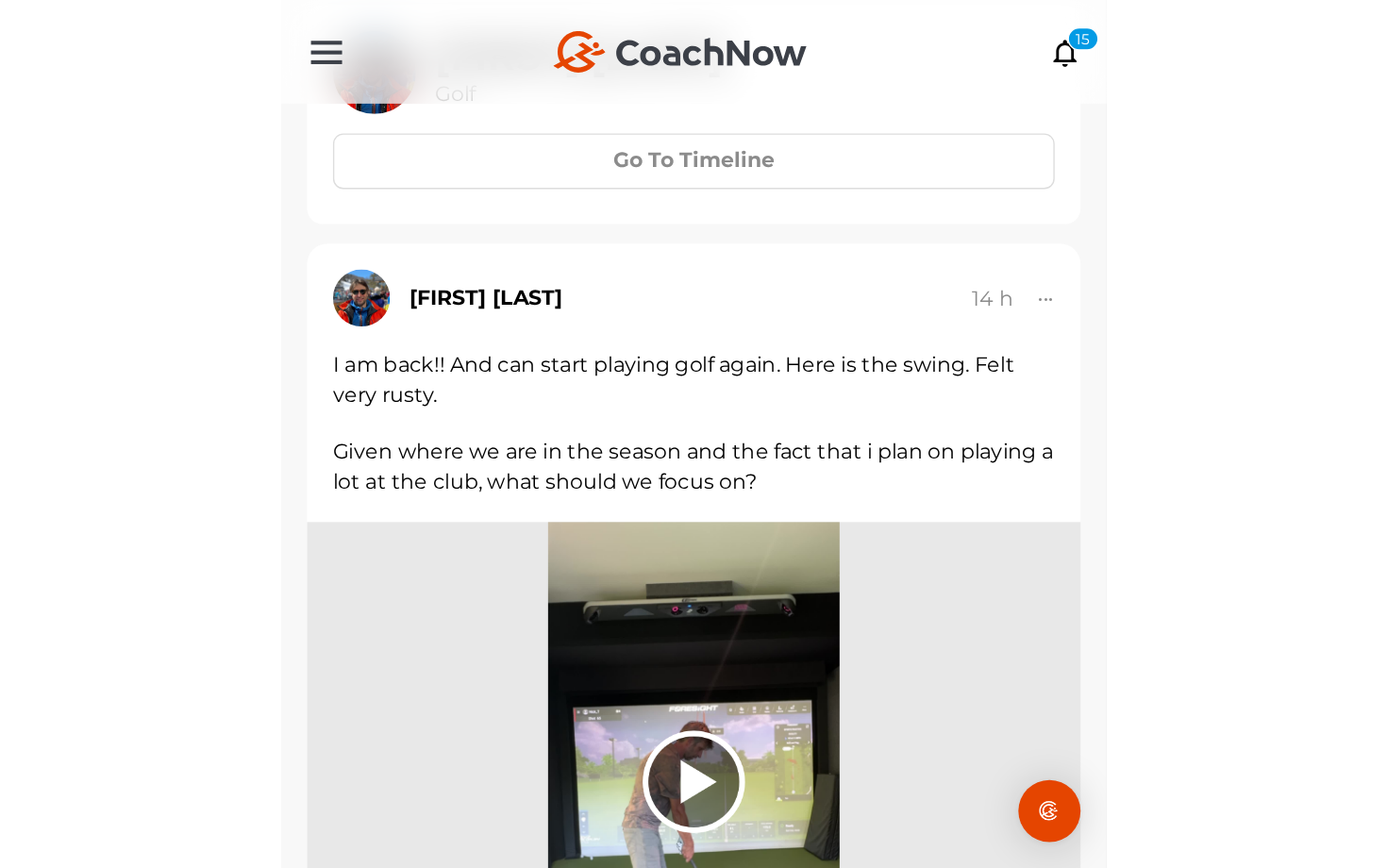 scroll, scrollTop: 686, scrollLeft: 0, axis: vertical 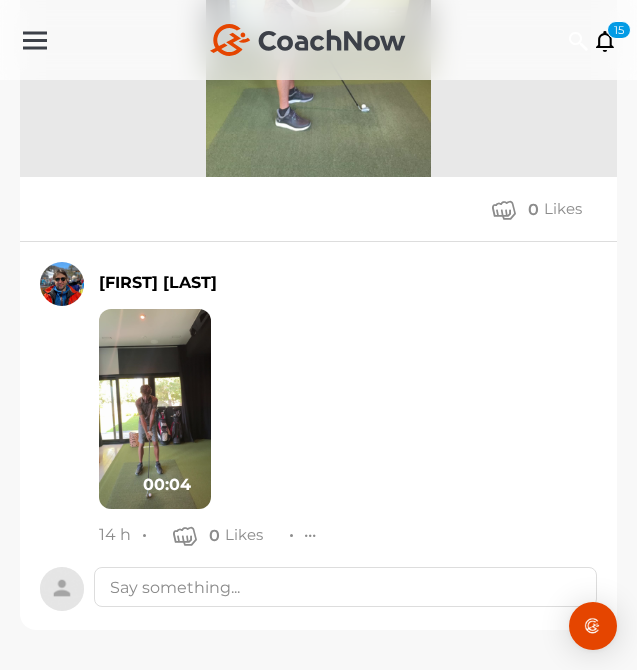 click at bounding box center (155, 409) 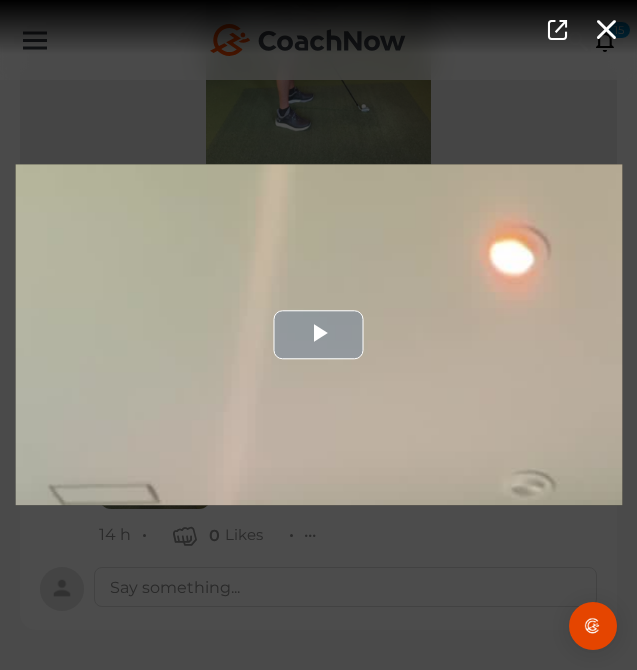 click at bounding box center [318, 334] 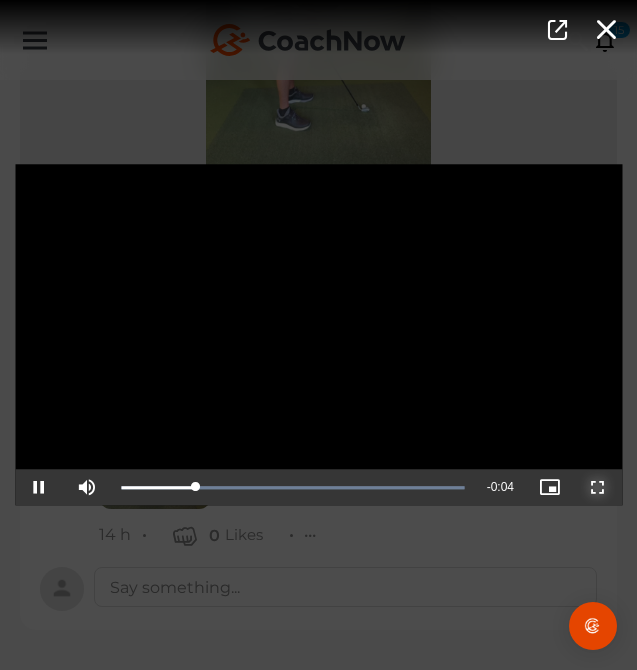 click at bounding box center (598, 488) 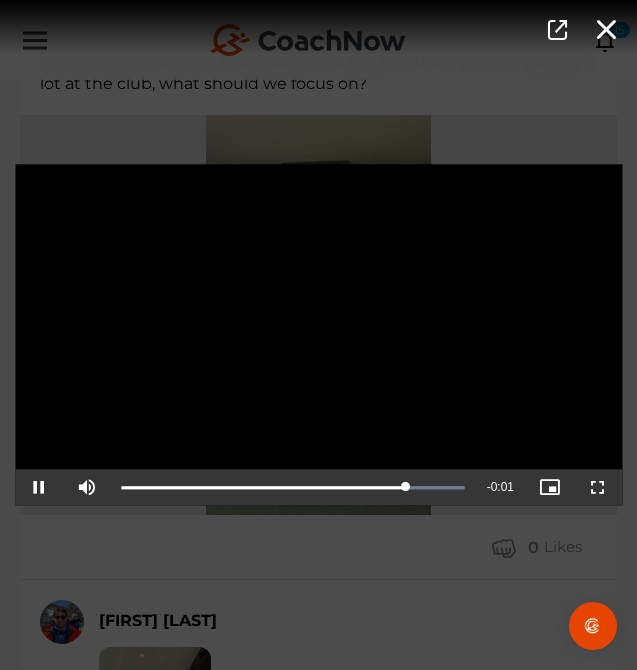 click on "Video Player is loading. Play Video Pause Mute Current Time  0:03 / Duration  0:04 Loaded :  100.00% 0:03 0:03 Stream Type  LIVE Seek to live, currently playing live LIVE Remaining Time  - 0:01   Playback Rate 1x Chapters Chapters Descriptions descriptions off , selected Captions captions settings , opens captions settings dialog captions off , selected Audio Track Picture-in-Picture Non-Fullscreen This is a modal window. Beginning of dialog window. Escape will cancel and close the window. Text Color White Black Red Green Blue Yellow Magenta Cyan Transparency Opaque Semi-Transparent Background Color Black White Red Green Blue Yellow Magenta Cyan Transparency Opaque Semi-Transparent Transparent Window Color Black White Red Green Blue Yellow Magenta Cyan Transparency Transparent Semi-Transparent Opaque Font Size 50% 75% 100% 125% 150% 175% 200% 300% 400% Text Edge Style None Raised Depressed Uniform Dropshadow Font Family" at bounding box center (318, 335) 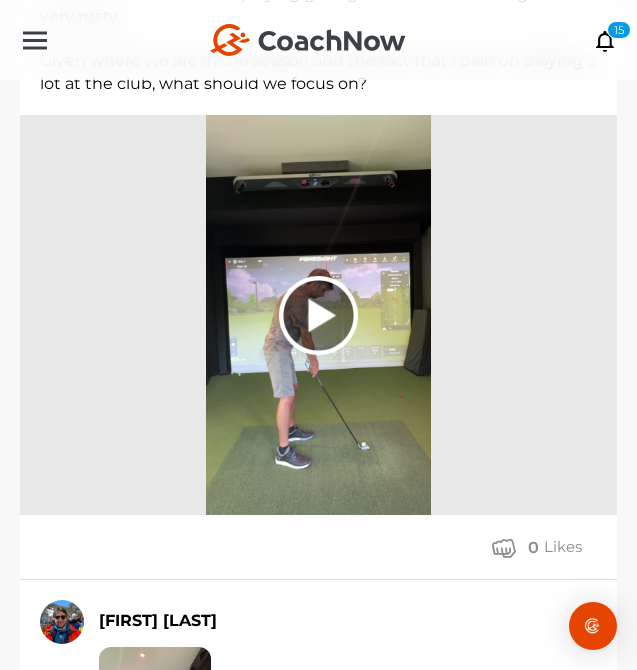 scroll, scrollTop: 727, scrollLeft: 0, axis: vertical 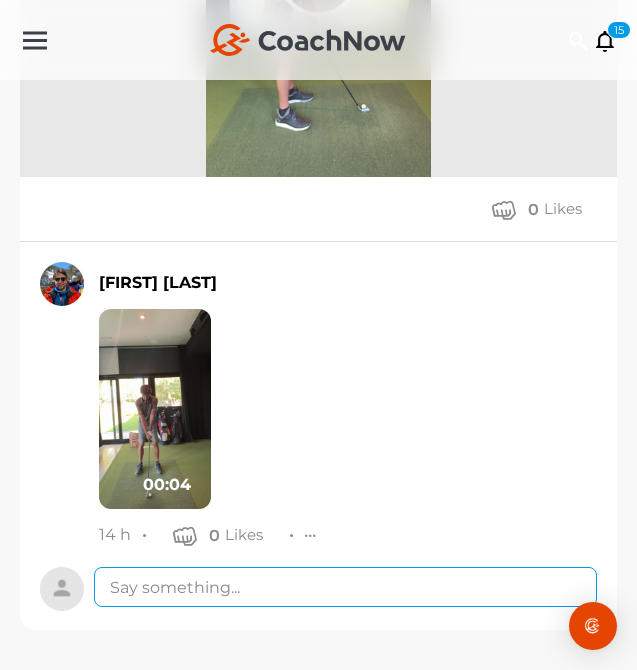 click at bounding box center [345, 587] 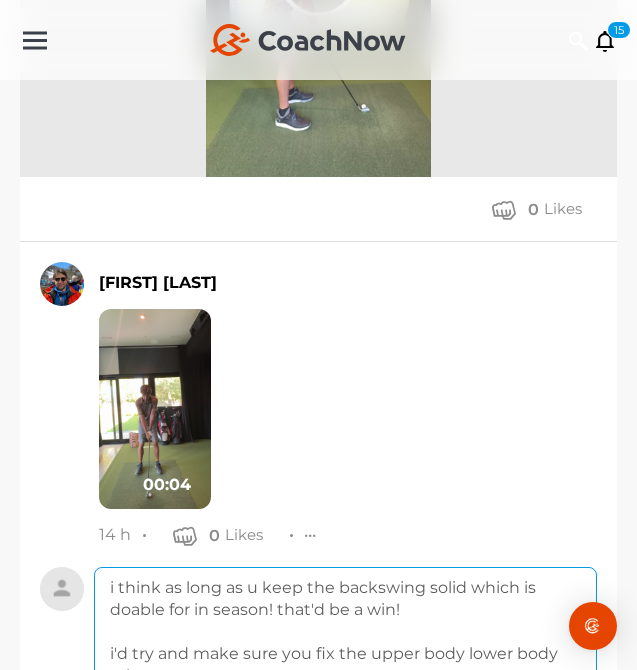 scroll, scrollTop: 742, scrollLeft: 0, axis: vertical 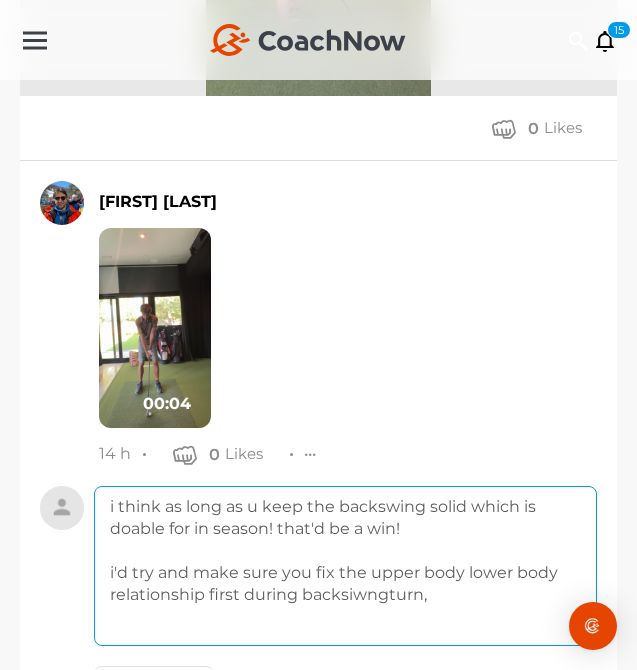 drag, startPoint x: 442, startPoint y: 664, endPoint x: 343, endPoint y: 589, distance: 124.20145 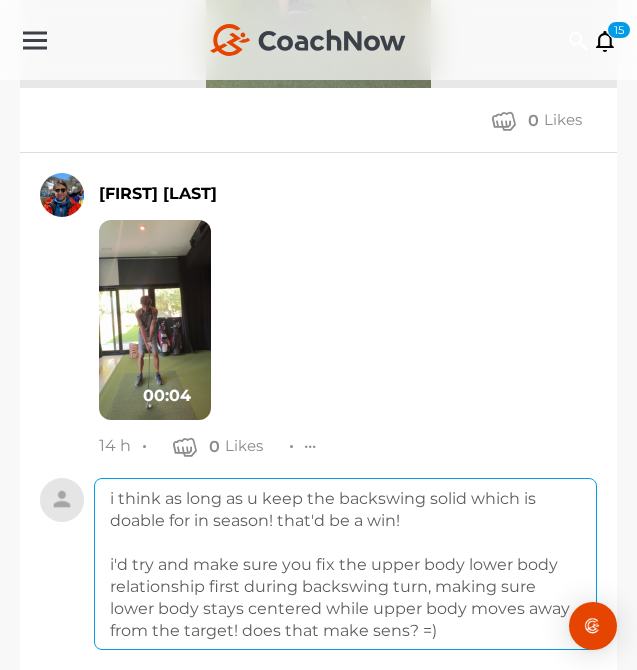 scroll, scrollTop: 950, scrollLeft: 0, axis: vertical 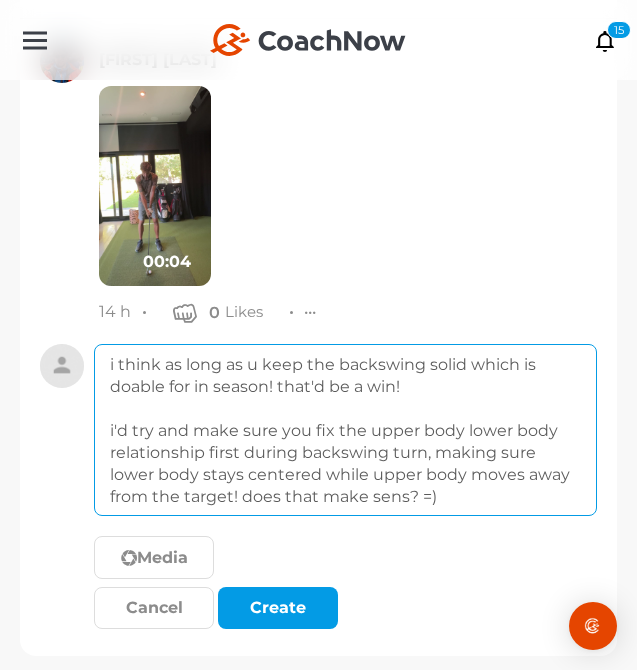 click on "i think as long as u keep the backswing solid which is doable for in season! that'd be a win!
i'd try and make sure you fix the upper body lower body relationship first during backswing turn, making sure lower body stays centered while upper body moves away from the target! does that make sens? =)" at bounding box center (345, 430) 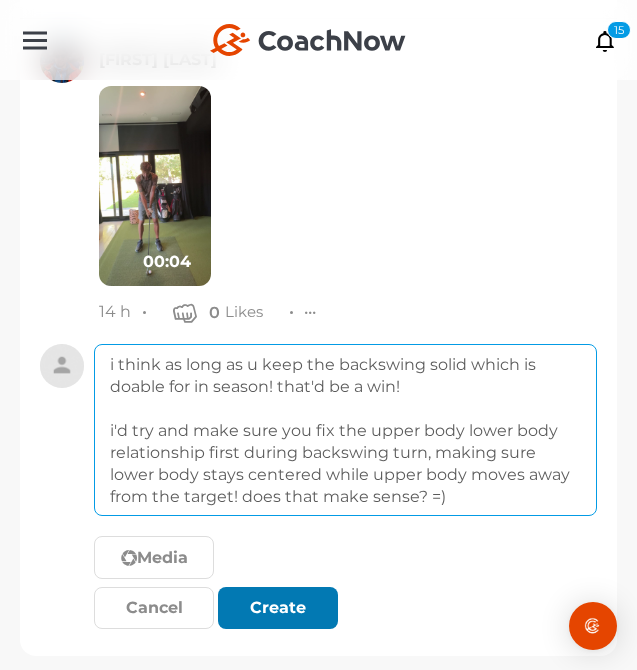 type on "i think as long as u keep the backswing solid which is doable for in season! that'd be a win!
i'd try and make sure you fix the upper body lower body relationship first during backswing turn, making sure lower body stays centered while upper body moves away from the target! does that make sense? =)" 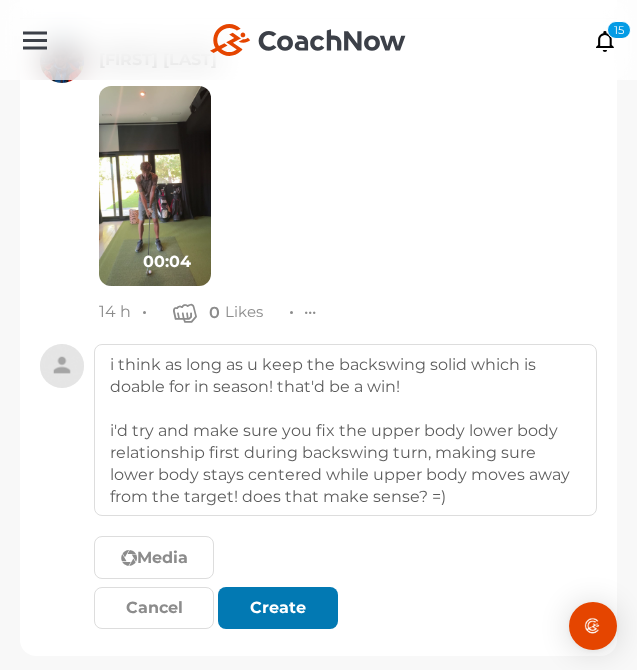 click on "Create" at bounding box center (278, 608) 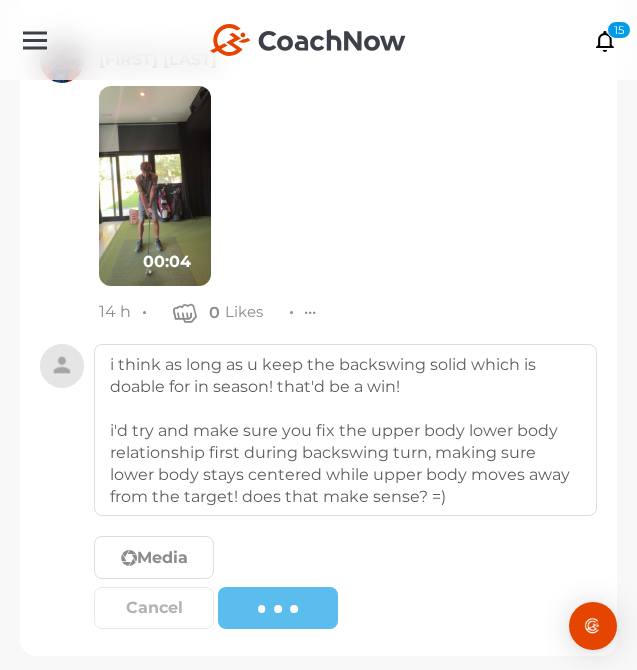 type 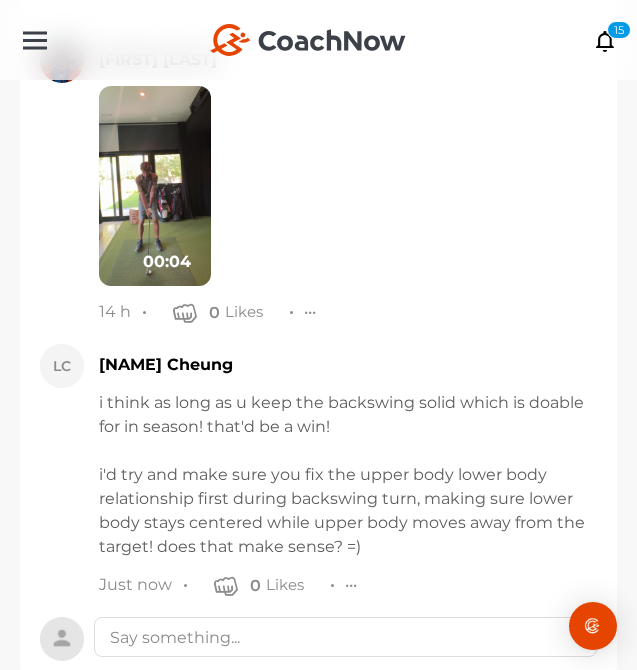 scroll, scrollTop: 1000, scrollLeft: 0, axis: vertical 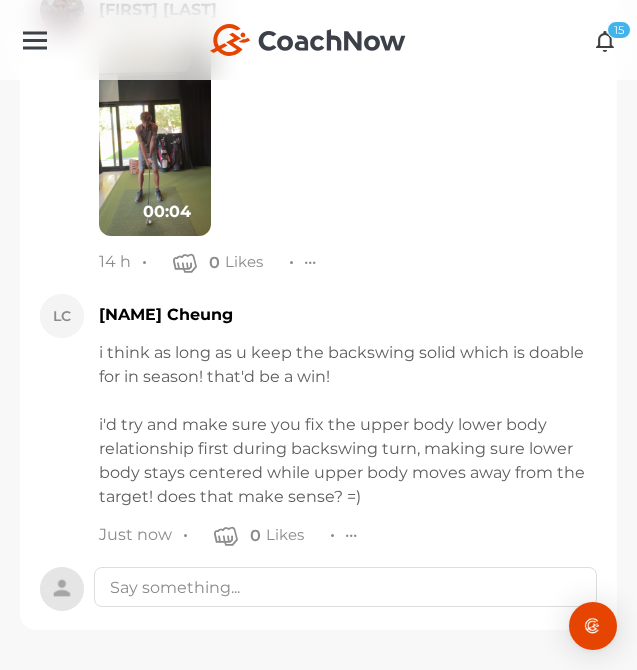 click at bounding box center (605, 40) 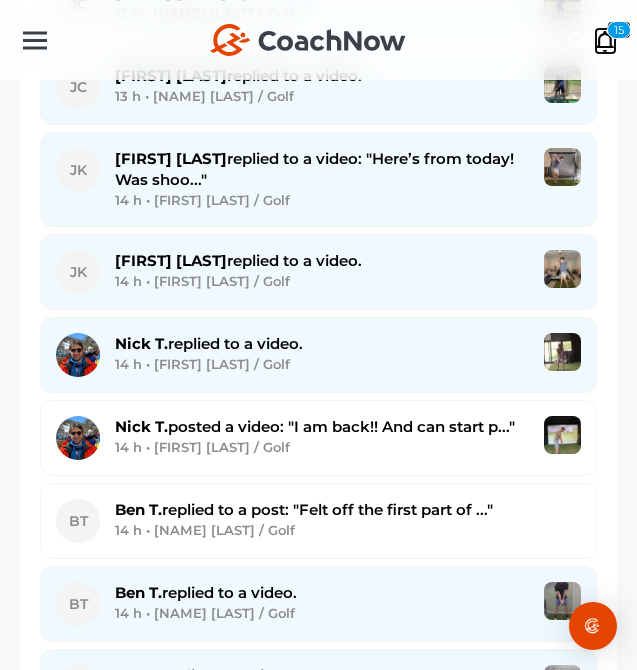 scroll, scrollTop: 2014, scrollLeft: 0, axis: vertical 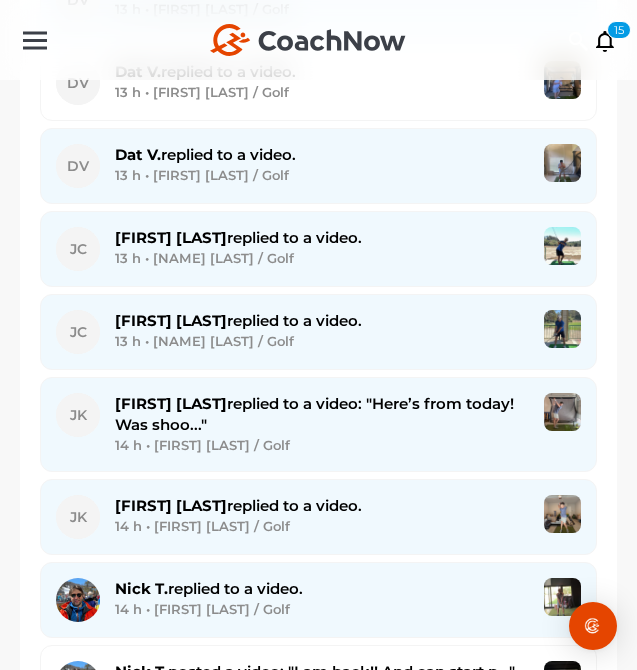 click on "[FIRST] [LAST]  replied to a video: "Here’s from today! Was shoo..."" at bounding box center (314, 414) 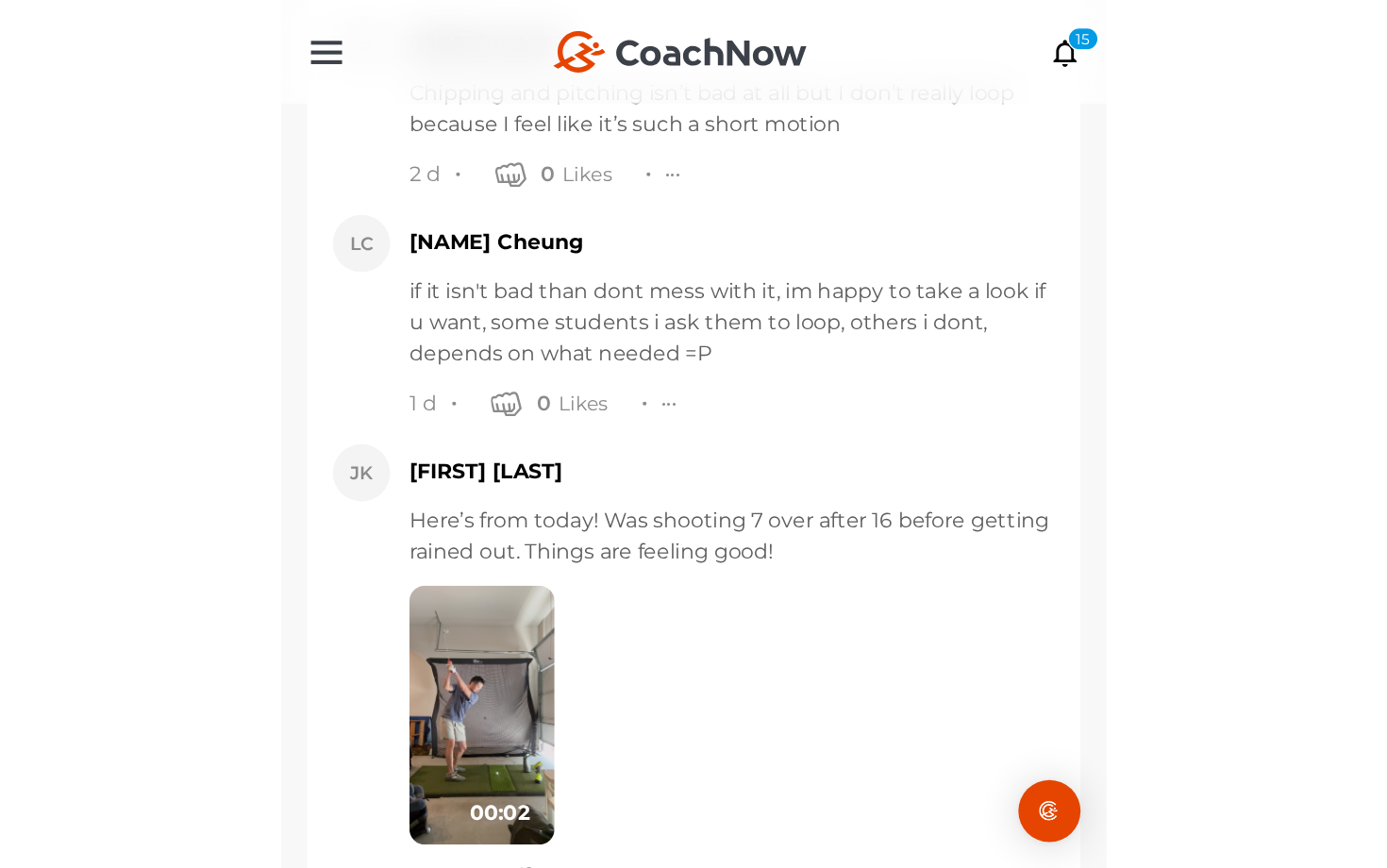 scroll, scrollTop: 41444, scrollLeft: 0, axis: vertical 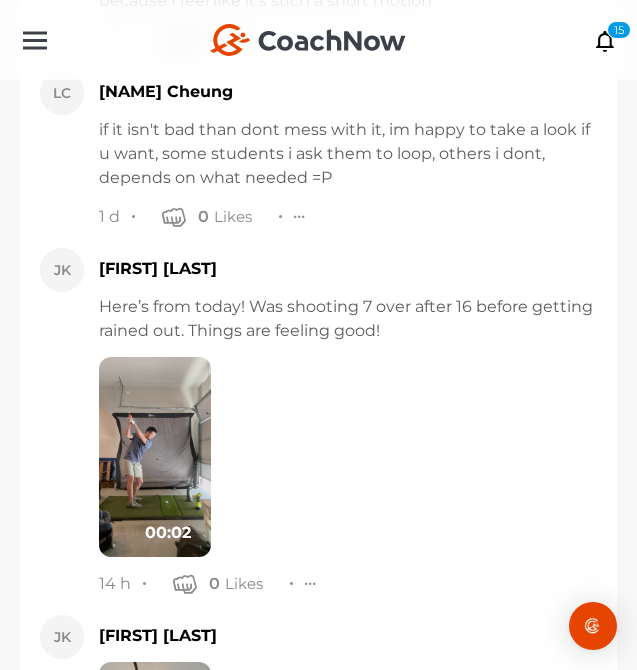 click at bounding box center [155, 457] 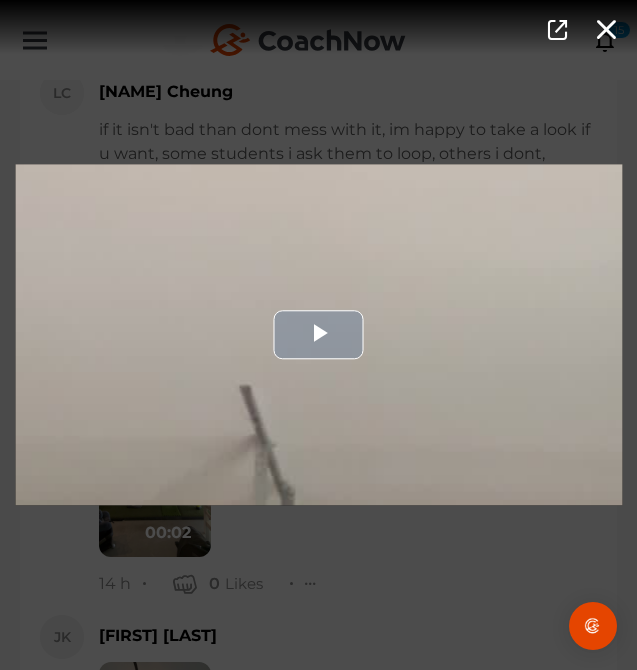 click at bounding box center (318, 334) 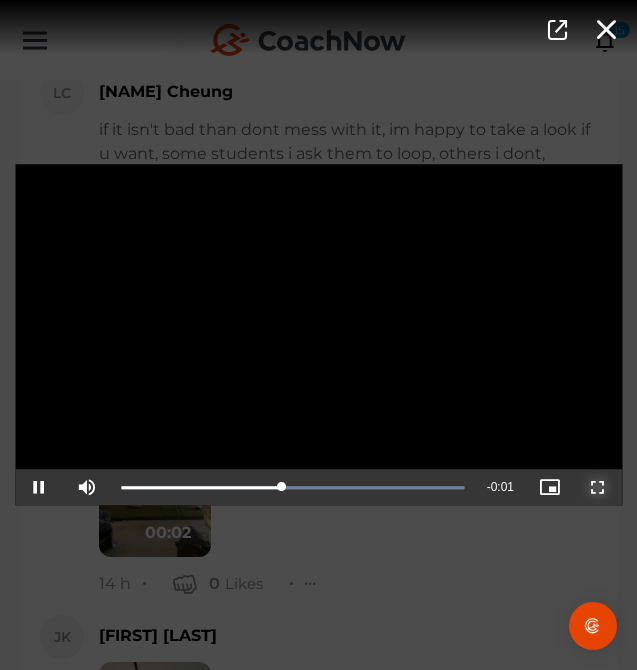 click at bounding box center (598, 488) 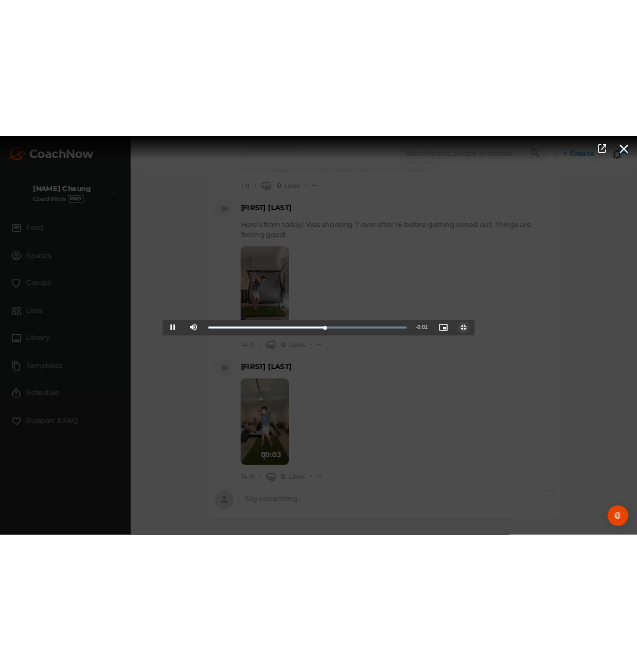 scroll, scrollTop: 42200, scrollLeft: 0, axis: vertical 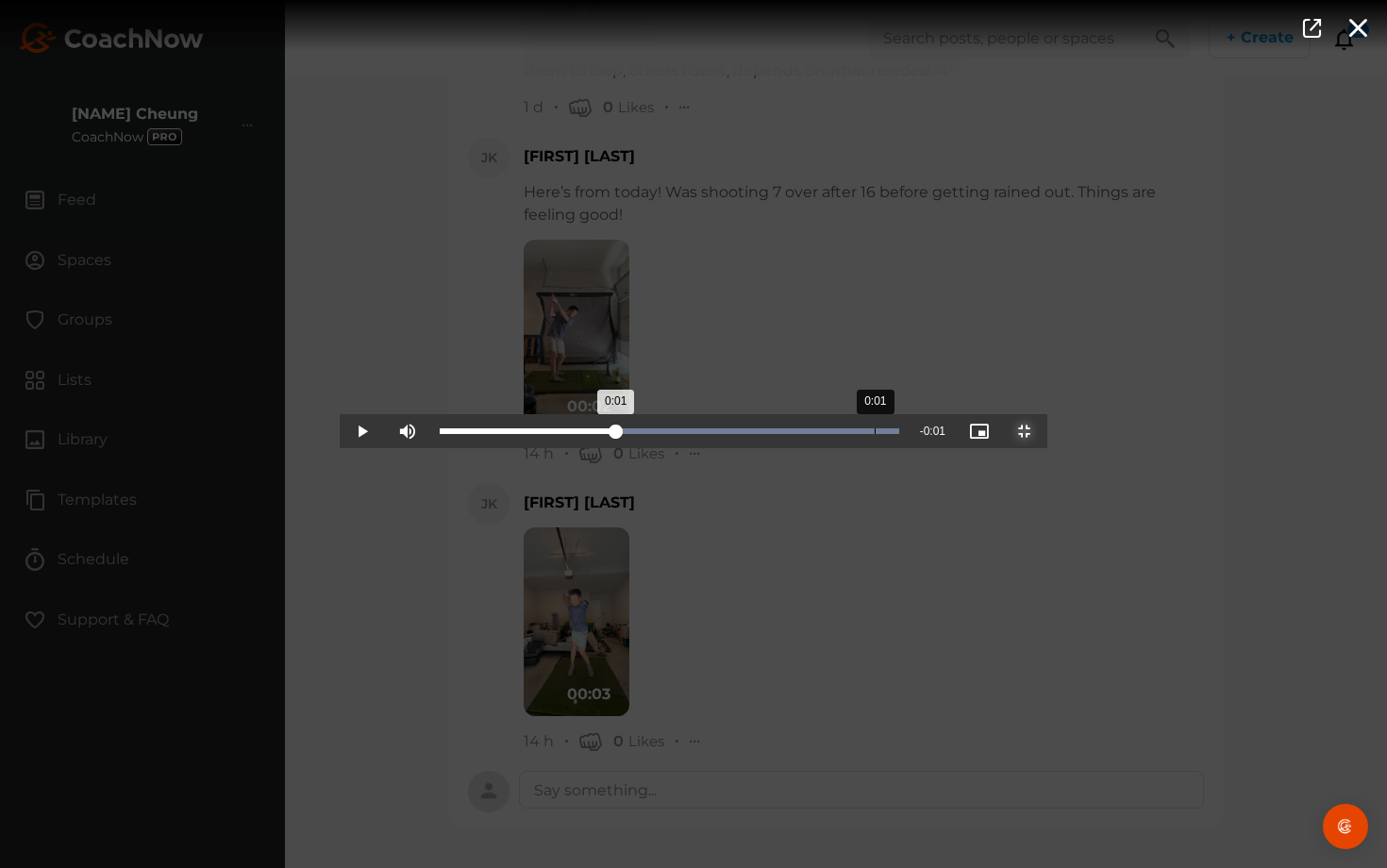 drag, startPoint x: 220, startPoint y: 850, endPoint x: 535, endPoint y: 867, distance: 315.4584 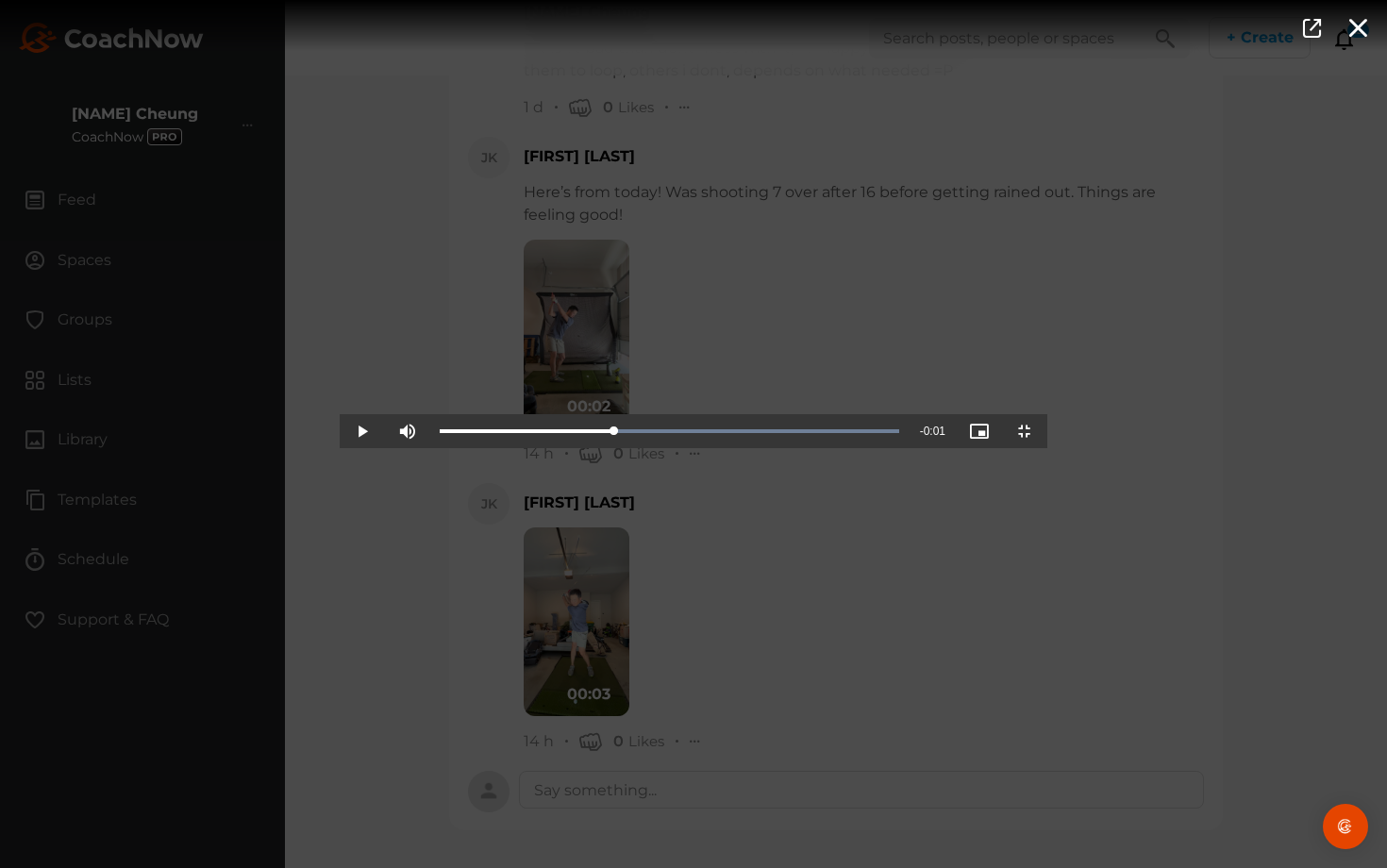 click at bounding box center (694, 434) 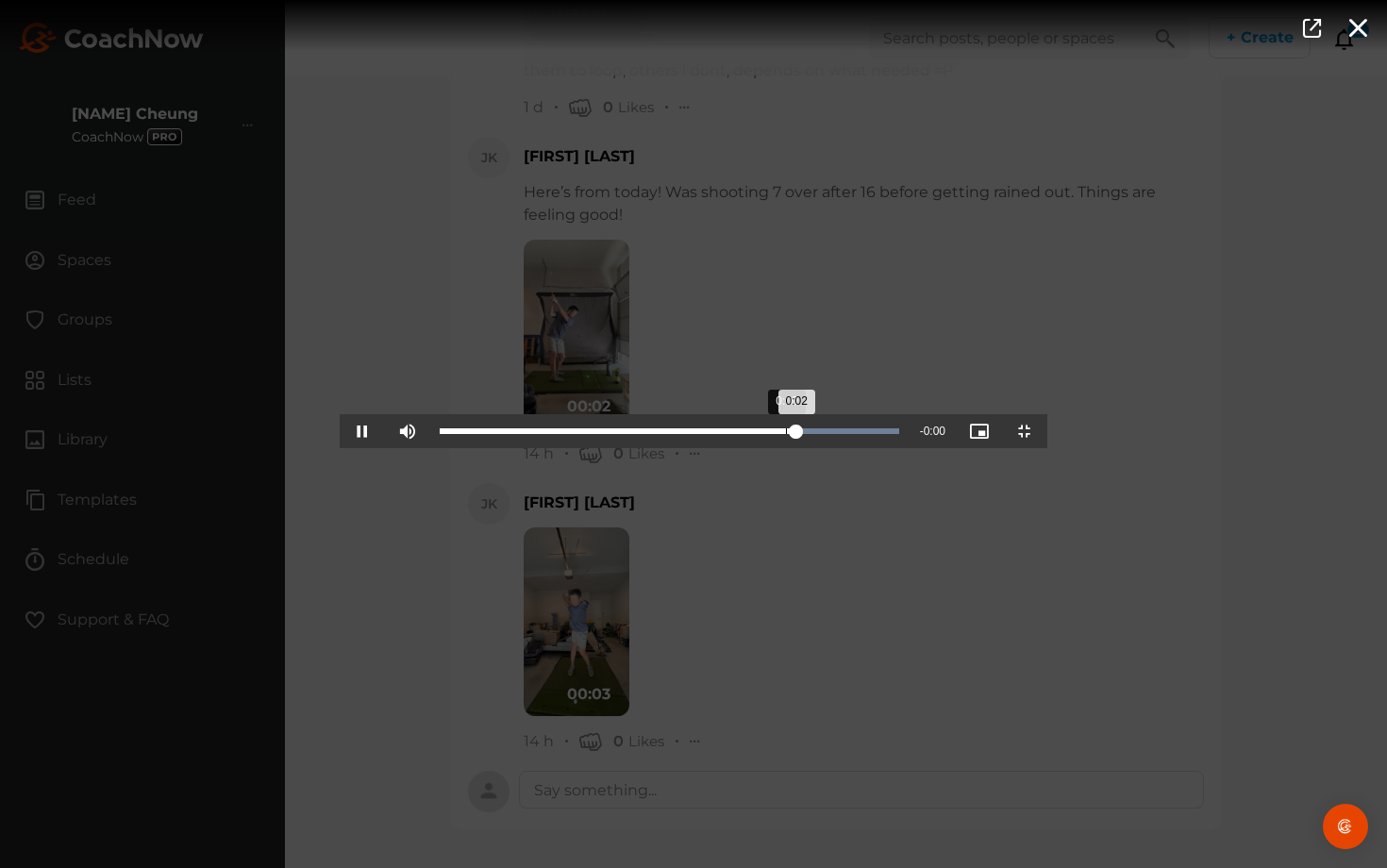 click on "Loaded :  100.00% 0:00 0:02" at bounding box center (669, 431) 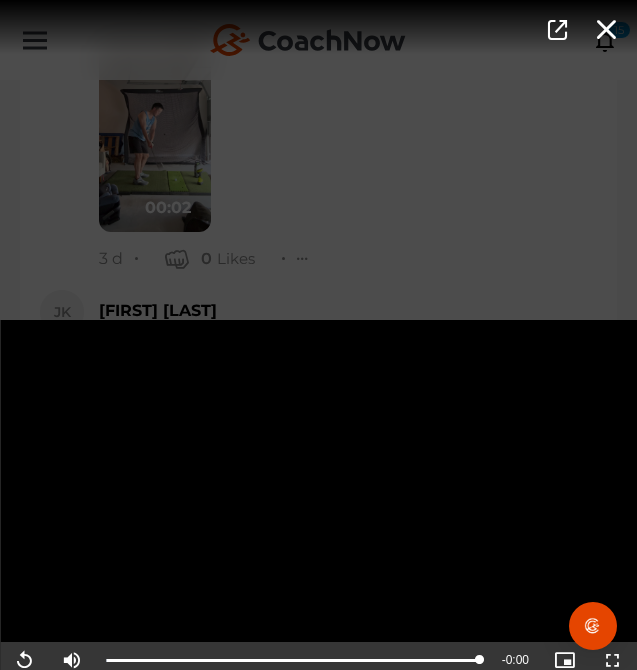 scroll, scrollTop: 42238, scrollLeft: 0, axis: vertical 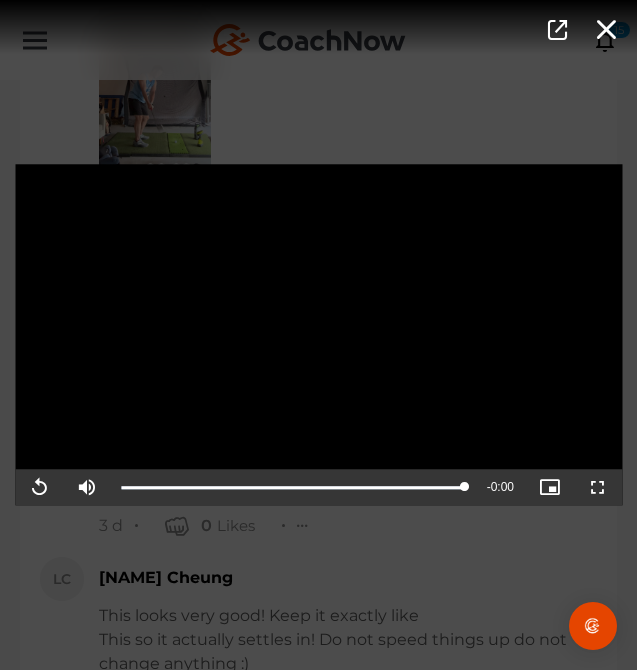click on "Video Player is loading. Play Video Replay Mute Current Time  0:02 / Duration  0:02 Loaded :  100.00% 0:00 0:02 Stream Type  LIVE Seek to live, currently playing live LIVE Remaining Time  - 0:00   Playback Rate 1x Chapters Chapters Descriptions descriptions off , selected Captions captions settings , opens captions settings dialog captions off , selected Audio Track Picture-in-Picture Non-Fullscreen This is a modal window. Beginning of dialog window. Escape will cancel and close the window. Text Color White Black Red Green Blue Yellow Magenta Cyan Transparency Opaque Semi-Transparent Background Color Black White Red Green Blue Yellow Magenta Cyan Transparency Opaque Semi-Transparent Transparent Window Color Black White Red Green Blue Yellow Magenta Cyan Transparency Transparent Semi-Transparent Opaque Font Size 50% 75% 100% 125% 150% 175% 200% 300% 400% Text Edge Style None Raised Depressed Uniform Dropshadow Font Family" at bounding box center [318, 335] 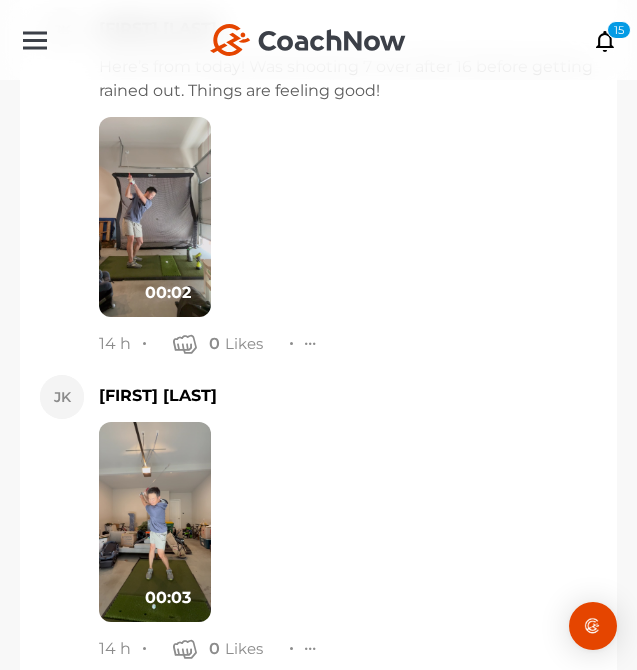 scroll, scrollTop: 44256, scrollLeft: 0, axis: vertical 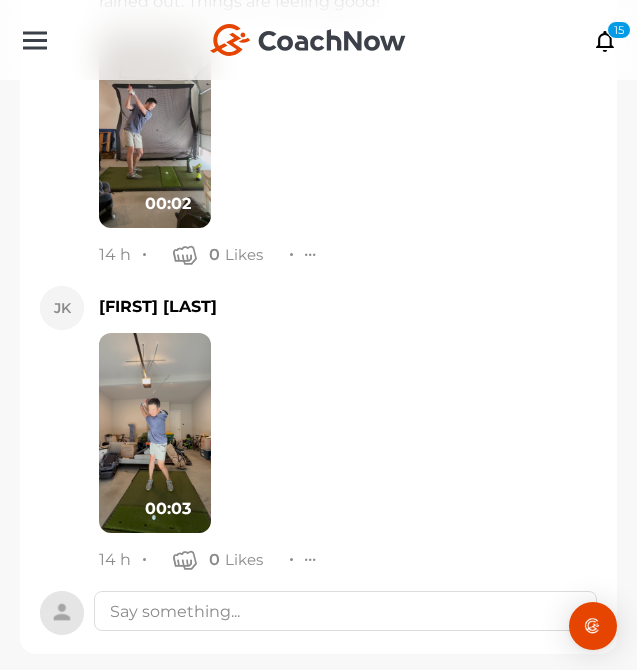 click at bounding box center (155, 433) 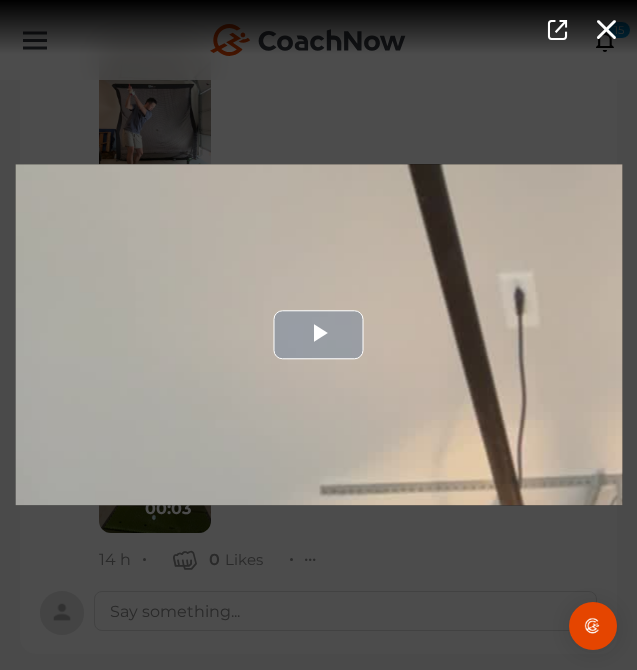 click at bounding box center (318, 334) 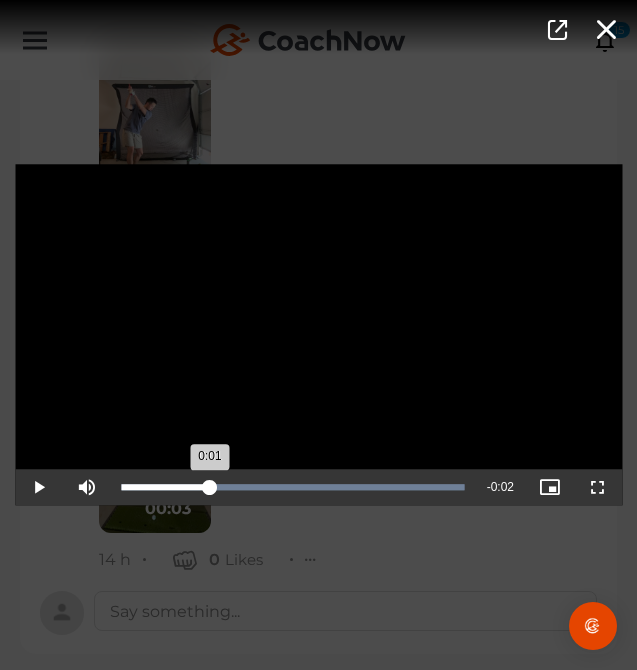drag, startPoint x: 167, startPoint y: 498, endPoint x: 210, endPoint y: 473, distance: 49.73932 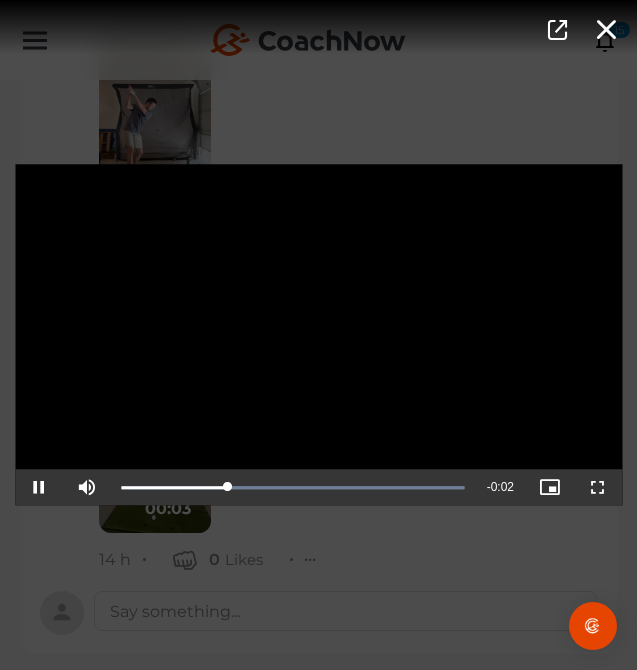 click on "Video Player is loading. Play Video Pause Mute Current Time  0:01 / Duration  0:03 Loaded :  100.00% 0:01 0:01 Stream Type  LIVE Seek to live, currently playing live LIVE Remaining Time  - 0:02   Playback Rate 1x Chapters Chapters Descriptions descriptions off , selected Captions captions settings , opens captions settings dialog captions off , selected Audio Track Picture-in-Picture Fullscreen This is a modal window. Beginning of dialog window. Escape will cancel and close the window. Text Color White Black Red Green Blue Yellow Magenta Cyan Transparency Opaque Semi-Transparent Background Color Black White Red Green Blue Yellow Magenta Cyan Transparency Opaque Semi-Transparent Transparent Window Color Black White Red Green Blue Yellow Magenta Cyan Transparency Transparent Semi-Transparent Opaque Font Size 50% 75% 100% 125% 150% 175% 200% 300% 400% Text Edge Style None Raised Depressed Uniform Dropshadow Font Family Casual" at bounding box center [318, 335] 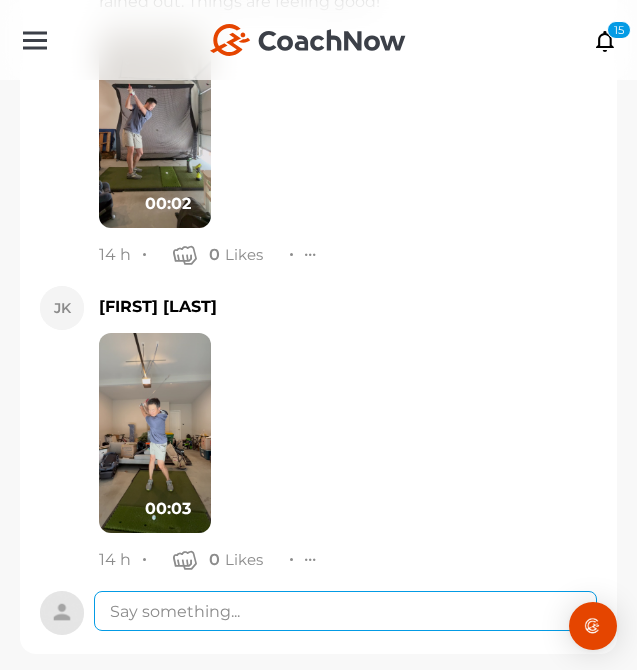 click at bounding box center (345, 611) 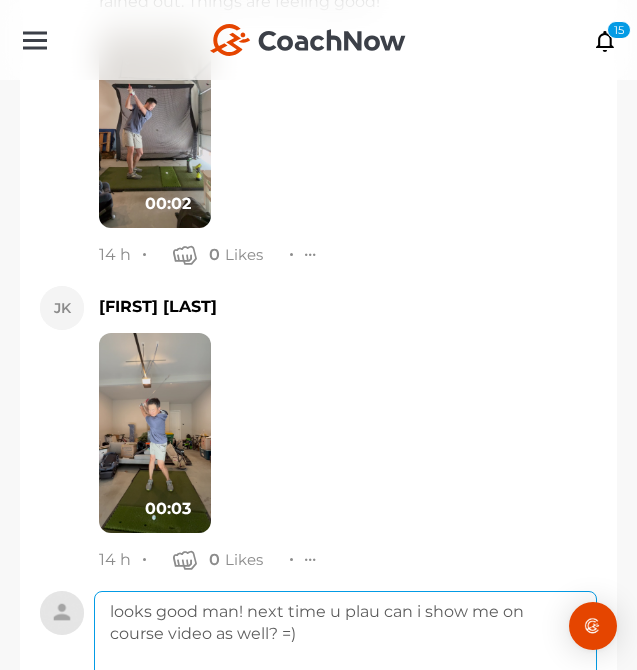 click on "looks good man! next time u plau can i show me on course video as well? =)" at bounding box center [345, 671] 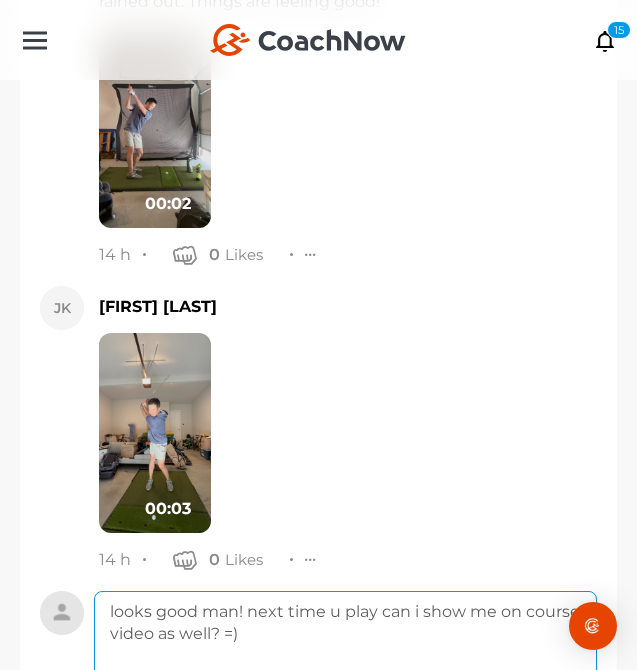 click on "looks good man! next time u play can i show me on course video as well? =)" at bounding box center [345, 671] 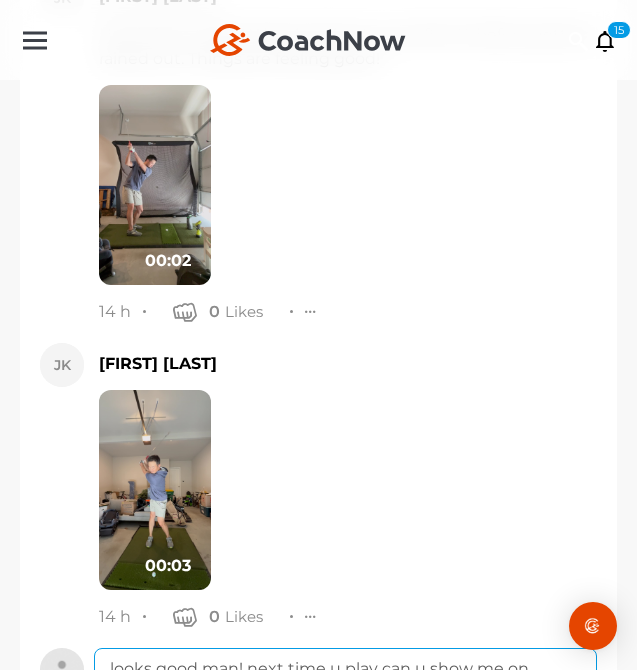 scroll, scrollTop: 44010, scrollLeft: 0, axis: vertical 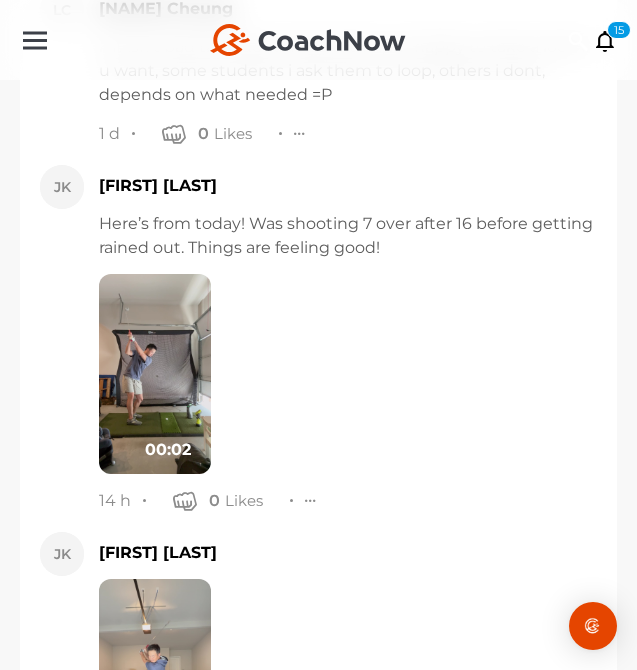 click at bounding box center [155, 374] 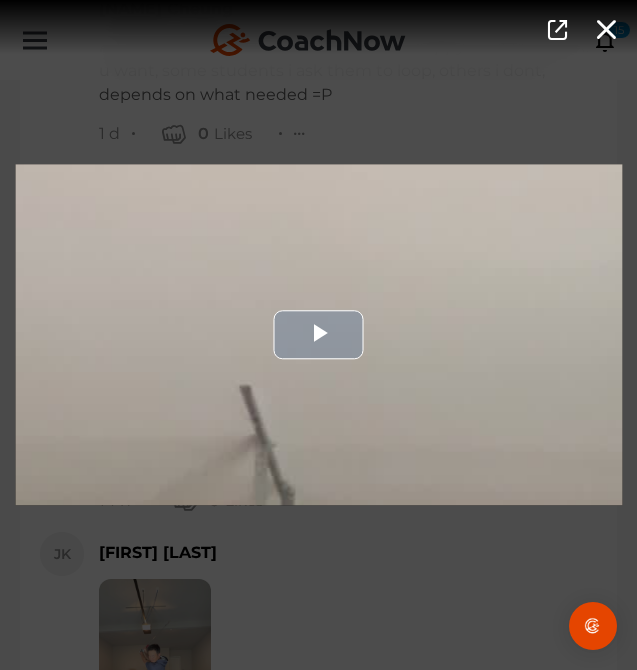 click at bounding box center (318, 334) 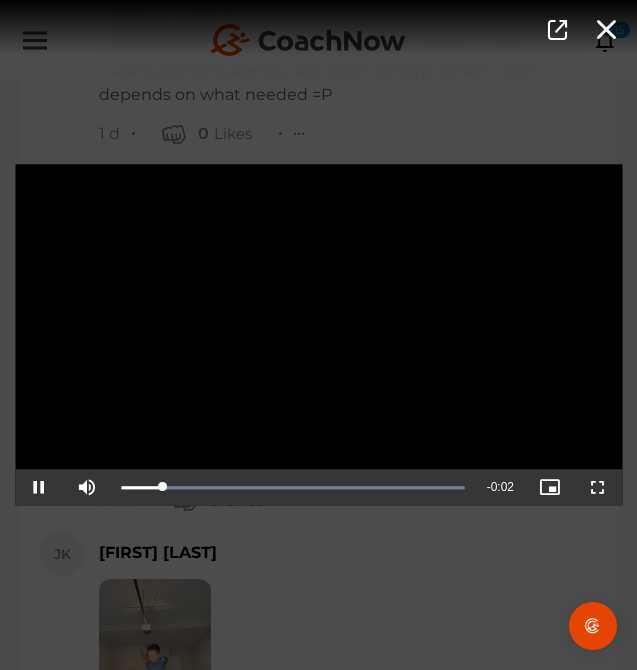 click on "Video Player is loading. Play Video Pause Mute Current Time  0:00 / Duration  0:02 Loaded :  100.00% 0:00 Stream Type  LIVE Seek to live, currently playing live LIVE Remaining Time  - 0:02   Playback Rate 1x Chapters Chapters Descriptions descriptions off , selected Captions captions settings , opens captions settings dialog captions off , selected Audio Track Picture-in-Picture Fullscreen This is a modal window. Beginning of dialog window. Escape will cancel and close the window. Text Color White Black Red Green Blue Yellow Magenta Cyan Transparency Opaque Semi-Transparent Background Color Black White Red Green Blue Yellow Magenta Cyan Transparency Opaque Semi-Transparent Transparent Window Color Black White Red Green Blue Yellow Magenta Cyan Transparency Transparent Semi-Transparent Opaque Font Size 50% 75% 100% 125% 150% 175% 200% 300% 400% Text Edge Style None Raised Depressed Uniform Dropshadow Font Family Casual Reset" at bounding box center [318, 335] 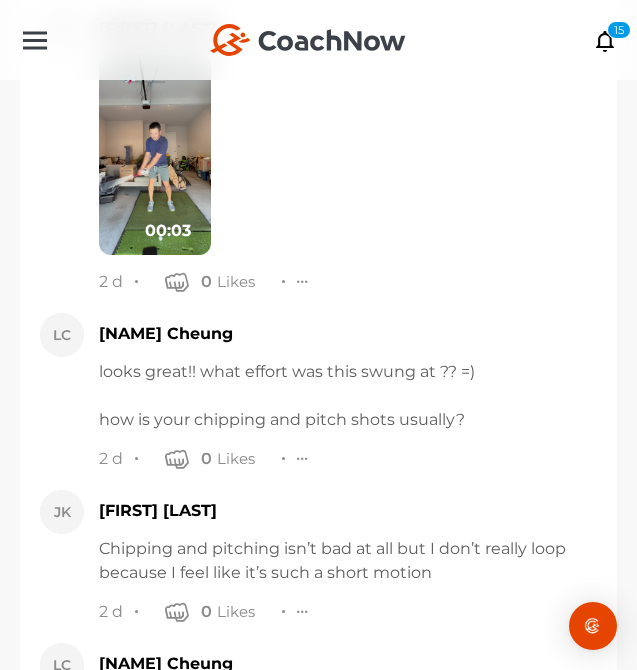 scroll, scrollTop: 42870, scrollLeft: 0, axis: vertical 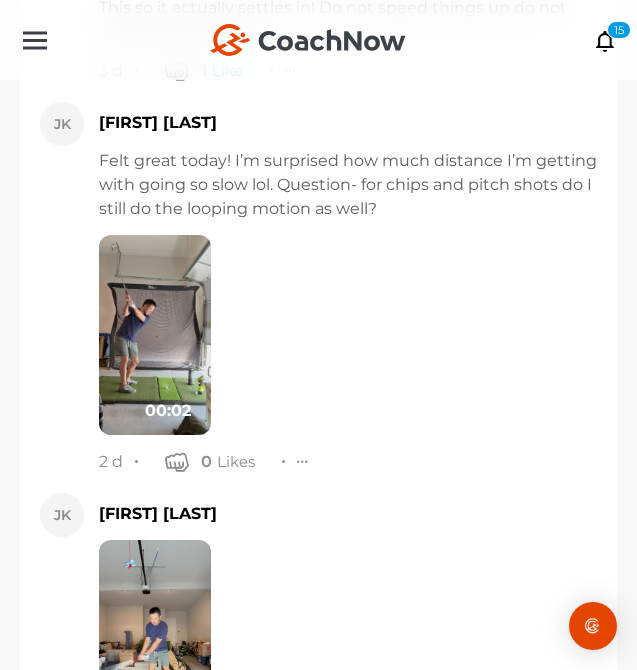 click at bounding box center [155, 335] 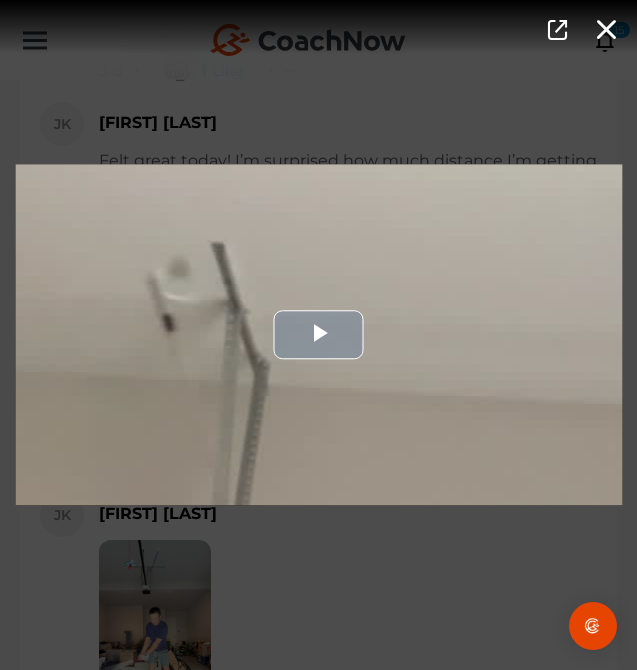 click at bounding box center (318, 334) 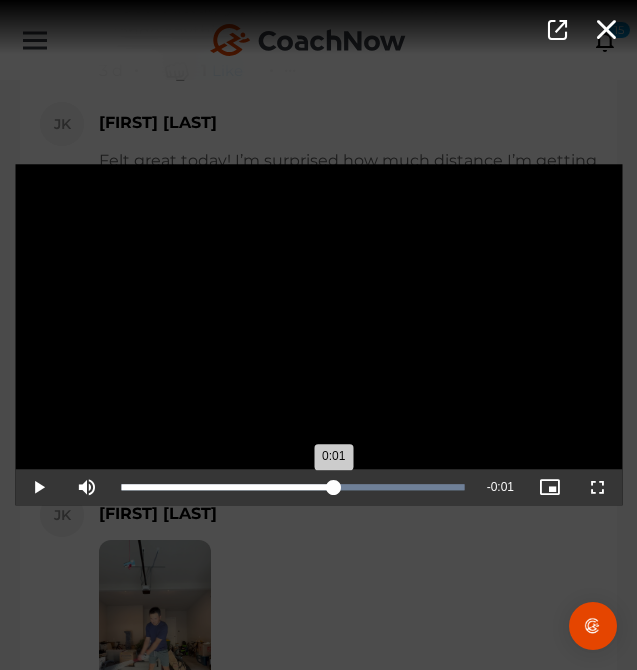 drag, startPoint x: 246, startPoint y: 485, endPoint x: 333, endPoint y: 495, distance: 87.57283 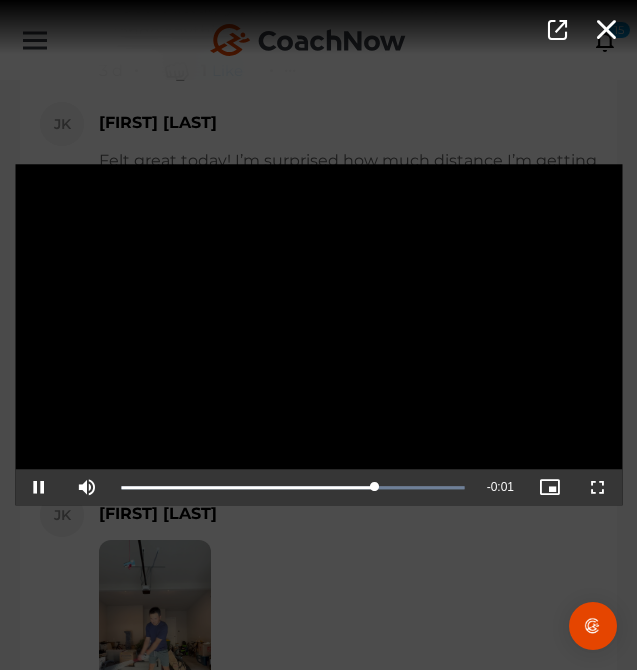 click on "Video Player is loading. Play Video Pause Mute Current Time  0:01 / Duration  0:02 Loaded :  100.00% 0:01 0:01 Stream Type  LIVE Seek to live, currently playing live LIVE Remaining Time  - 0:01   Playback Rate 1x Chapters Chapters Descriptions descriptions off , selected Captions captions settings , opens captions settings dialog captions off , selected Audio Track Picture-in-Picture Fullscreen This is a modal window. Beginning of dialog window. Escape will cancel and close the window. Text Color White Black Red Green Blue Yellow Magenta Cyan Transparency Opaque Semi-Transparent Background Color Black White Red Green Blue Yellow Magenta Cyan Transparency Opaque Semi-Transparent Transparent Window Color Black White Red Green Blue Yellow Magenta Cyan Transparency Transparent Semi-Transparent Opaque Font Size 50% 75% 100% 125% 150% 175% 200% 300% 400% Text Edge Style None Raised Depressed Uniform Dropshadow Font Family Casual" at bounding box center [318, 335] 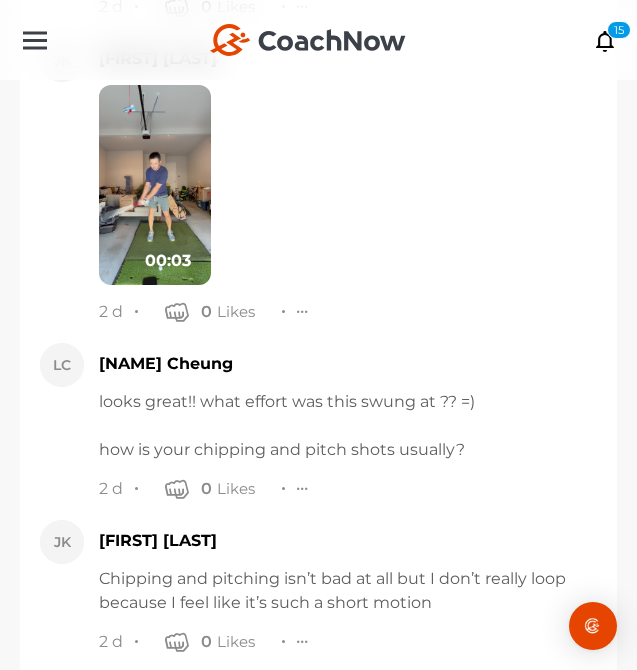 scroll, scrollTop: 43912, scrollLeft: 0, axis: vertical 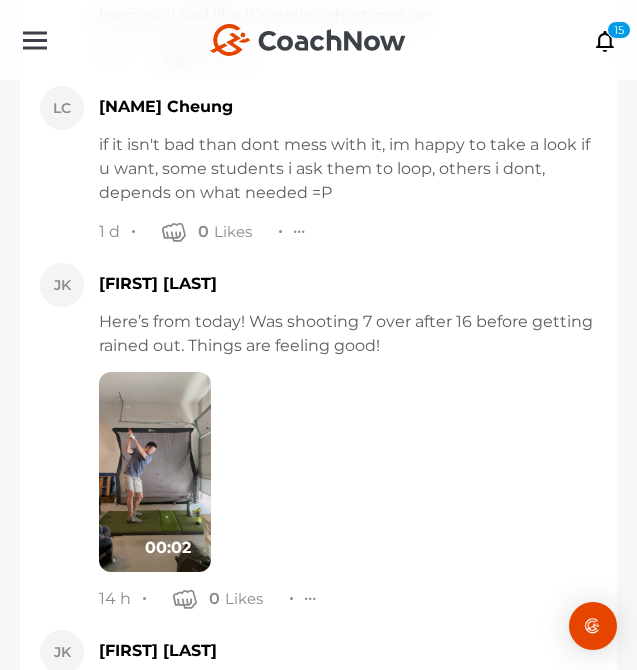 click at bounding box center [155, 472] 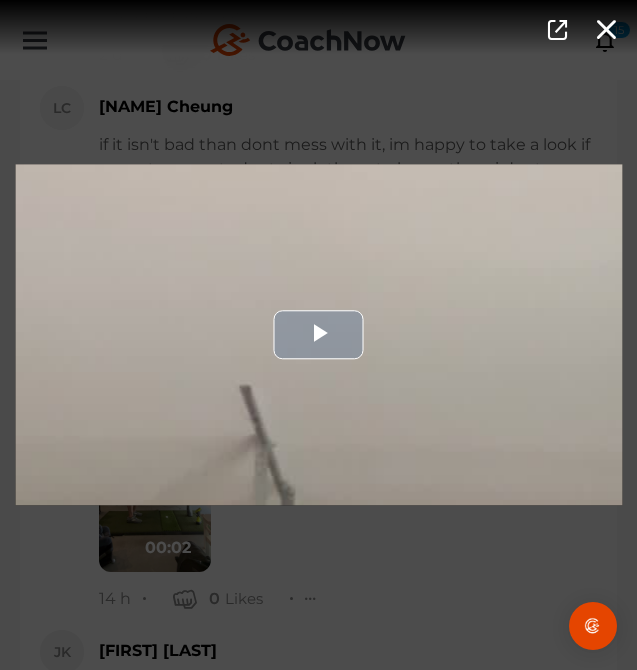click at bounding box center (318, 334) 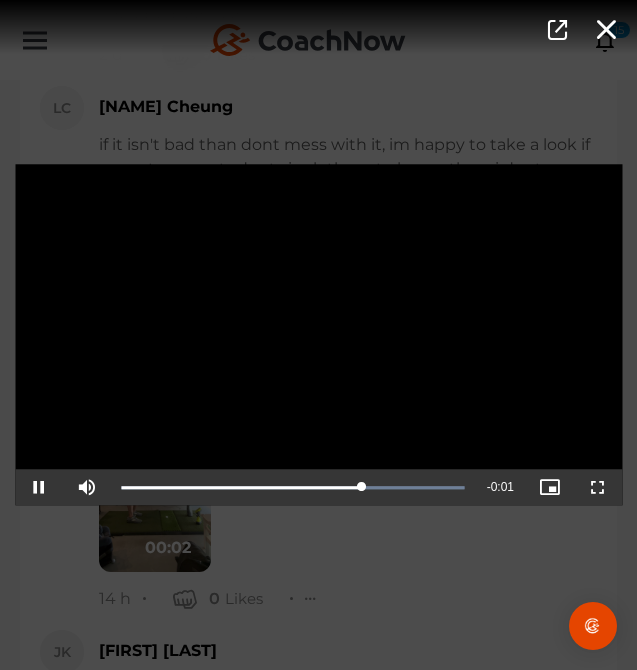 click at bounding box center [318, 334] 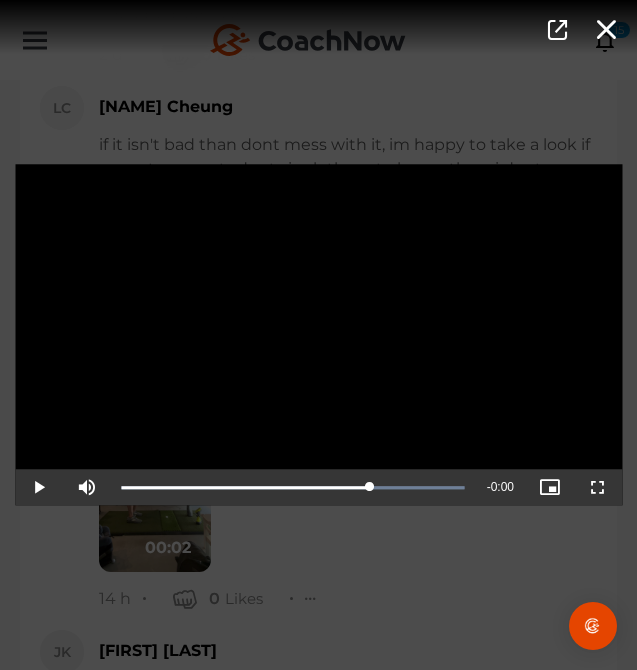 drag, startPoint x: 204, startPoint y: 508, endPoint x: 227, endPoint y: 506, distance: 23.086792 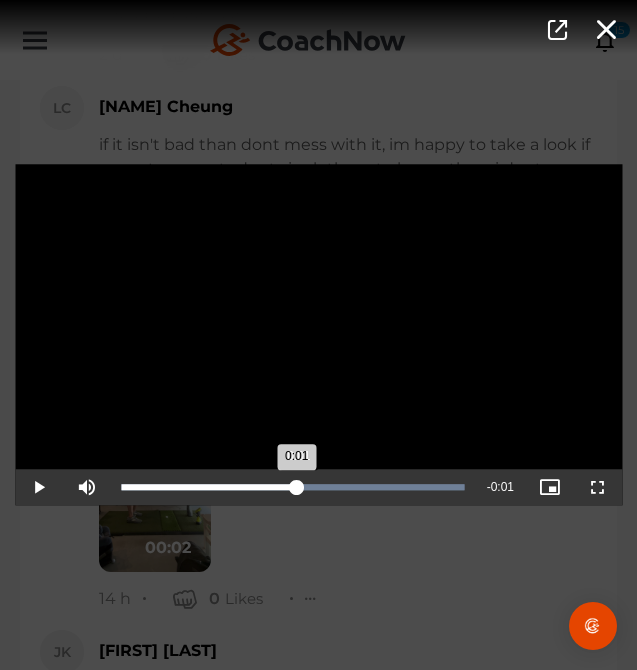 drag, startPoint x: 234, startPoint y: 490, endPoint x: 298, endPoint y: 495, distance: 64.195015 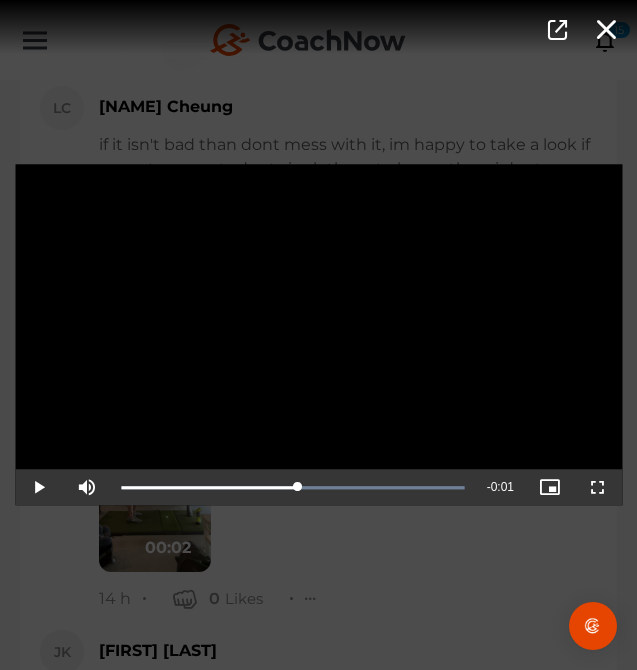 click on "Video Player is loading. Play Video Play Mute Current Time  0:01 / Duration  0:02 Loaded :  100.00% 0:01 0:01 Stream Type  LIVE Seek to live, currently playing live LIVE Remaining Time  - 0:01   Playback Rate 1x Chapters Chapters Descriptions descriptions off , selected Captions captions settings , opens captions settings dialog captions off , selected Audio Track Picture-in-Picture Fullscreen This is a modal window. Beginning of dialog window. Escape will cancel and close the window. Text Color White Black Red Green Blue Yellow Magenta Cyan Transparency Opaque Semi-Transparent Background Color Black White Red Green Blue Yellow Magenta Cyan Transparency Opaque Semi-Transparent Transparent Window Color Black White Red Green Blue Yellow Magenta Cyan Transparency Transparent Semi-Transparent Opaque Font Size 50% 75% 100% 125% 150% 175% 200% 300% 400% Text Edge Style None Raised Depressed Uniform Dropshadow Font Family Casual" at bounding box center [318, 335] 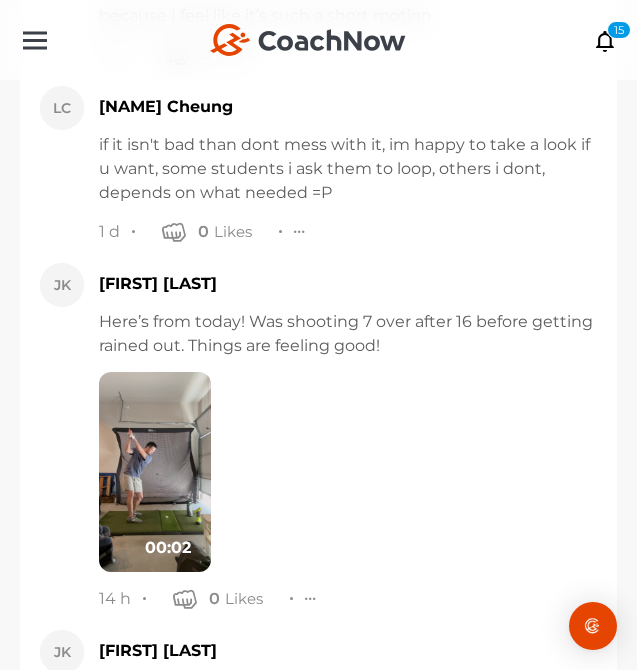 scroll, scrollTop: 44492, scrollLeft: 0, axis: vertical 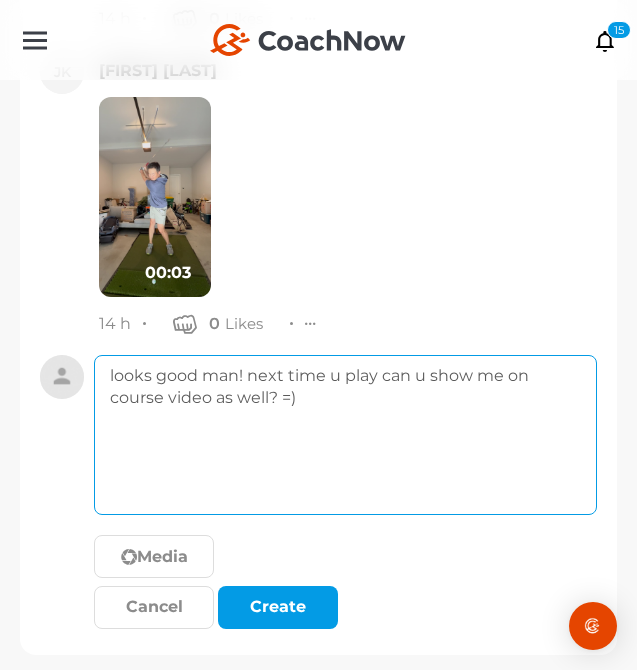 click on "looks good man! next time u play can u show me on course video as well? =)" at bounding box center (345, 435) 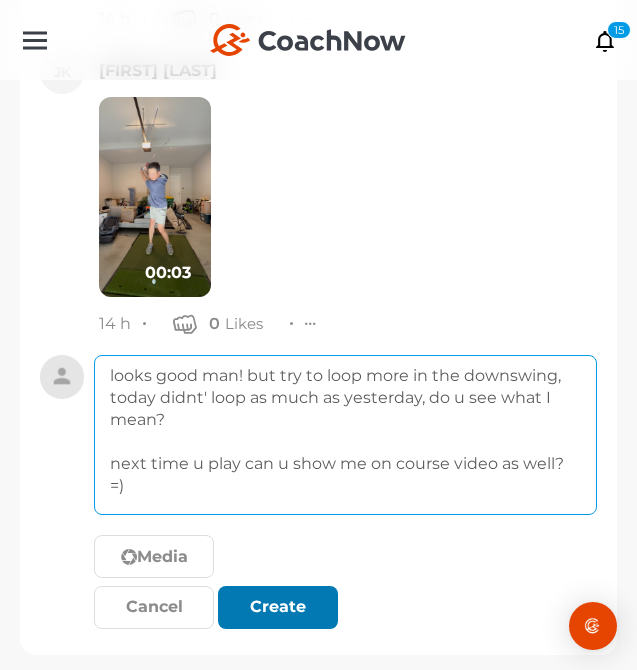 type on "looks good man! but try to loop more in the downswing, today didnt' loop as much as yesterday, do u see what I mean?
next time u play can u show me on course video as well? =)" 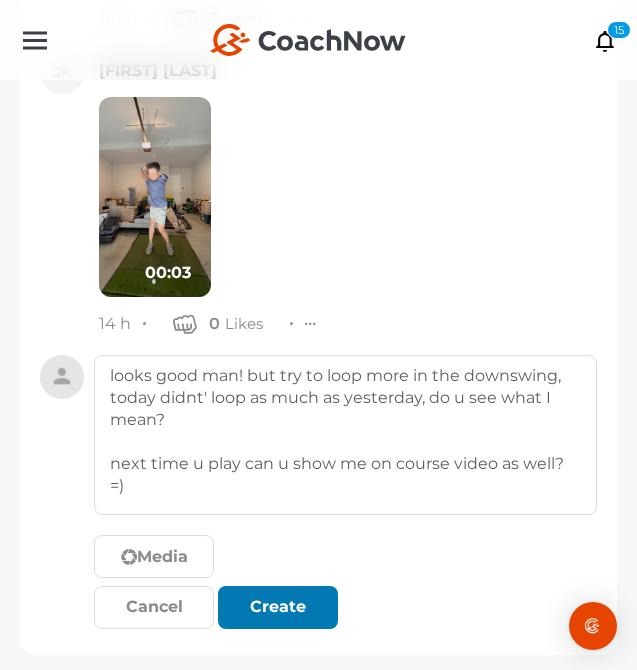 click on "Create" at bounding box center (278, 607) 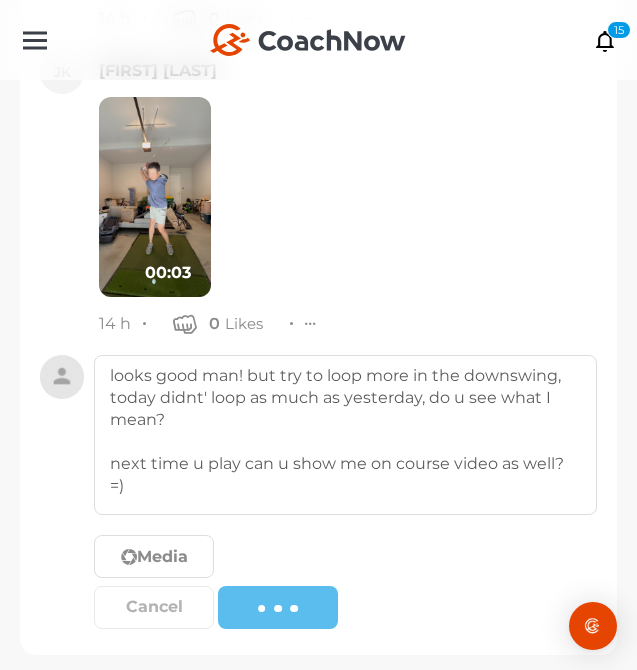 type 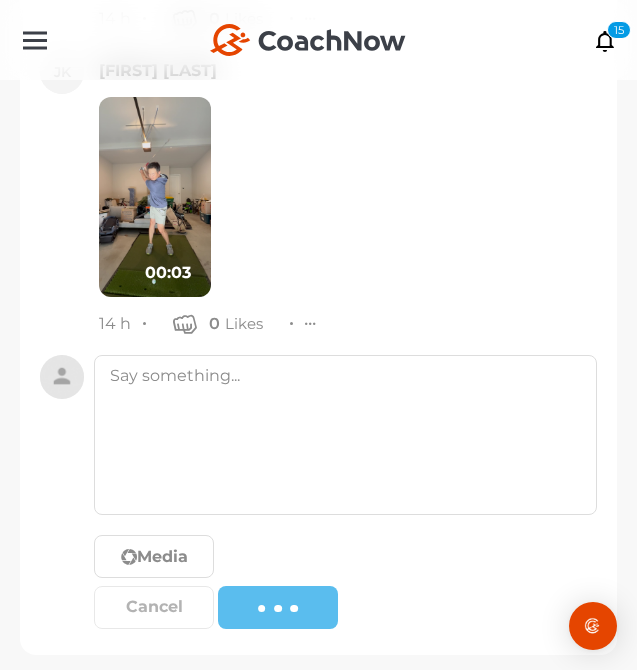 scroll, scrollTop: 44457, scrollLeft: 0, axis: vertical 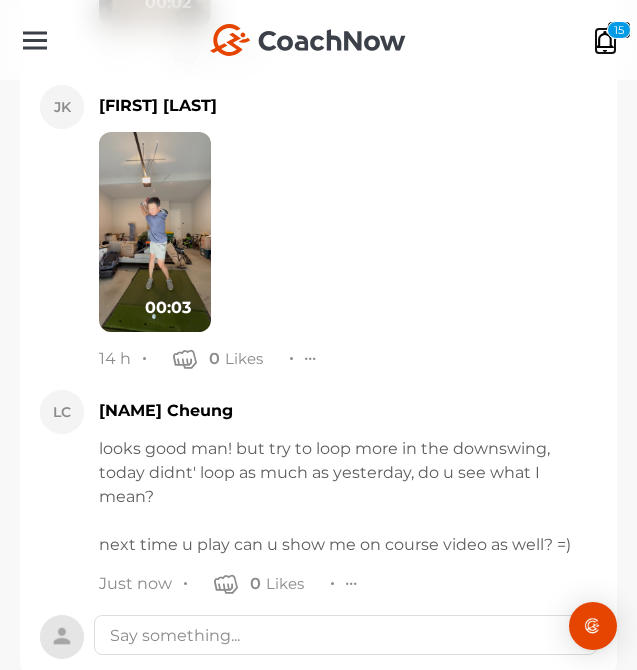 click at bounding box center [605, 40] 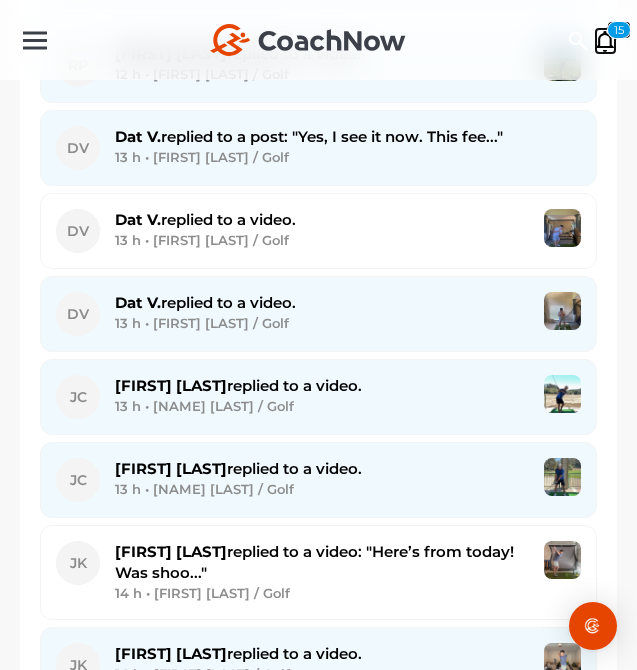 scroll, scrollTop: 1790, scrollLeft: 0, axis: vertical 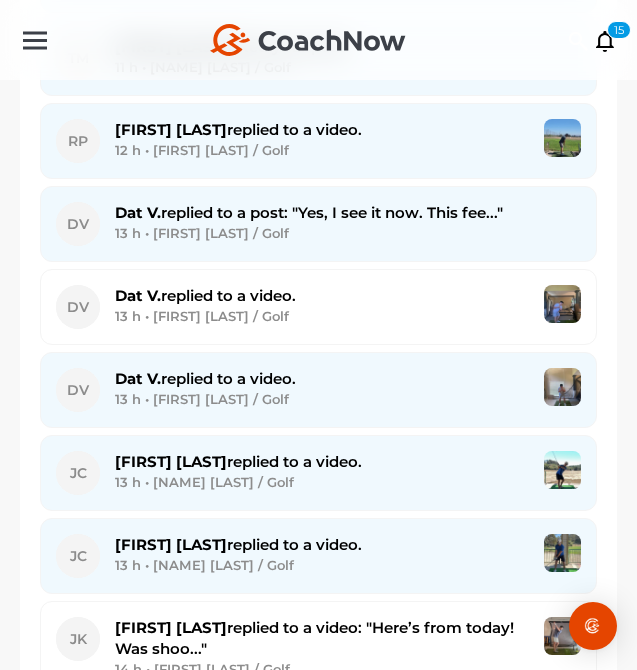 click on "13 h • [NAME] [LAST] / Golf" at bounding box center (322, 482) 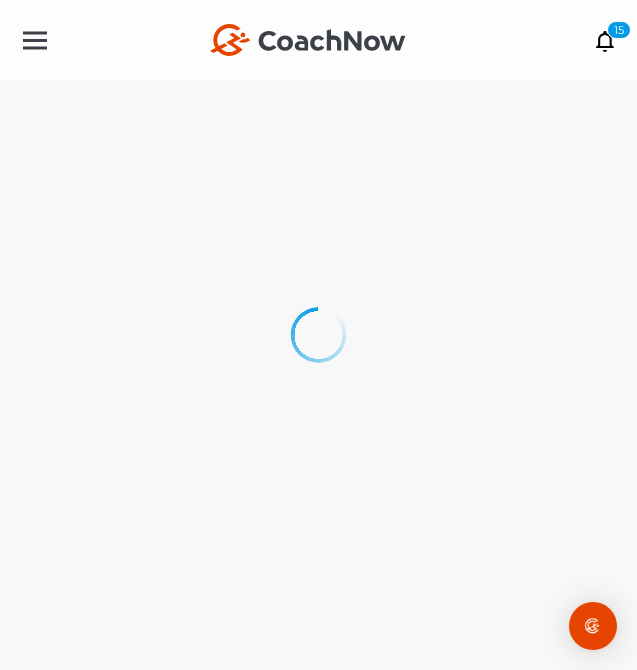 scroll, scrollTop: 0, scrollLeft: 0, axis: both 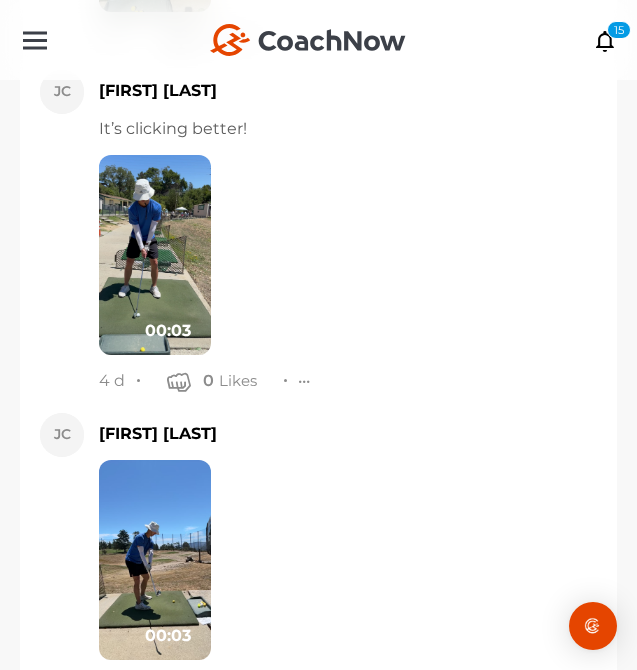 click at bounding box center [155, 2403] 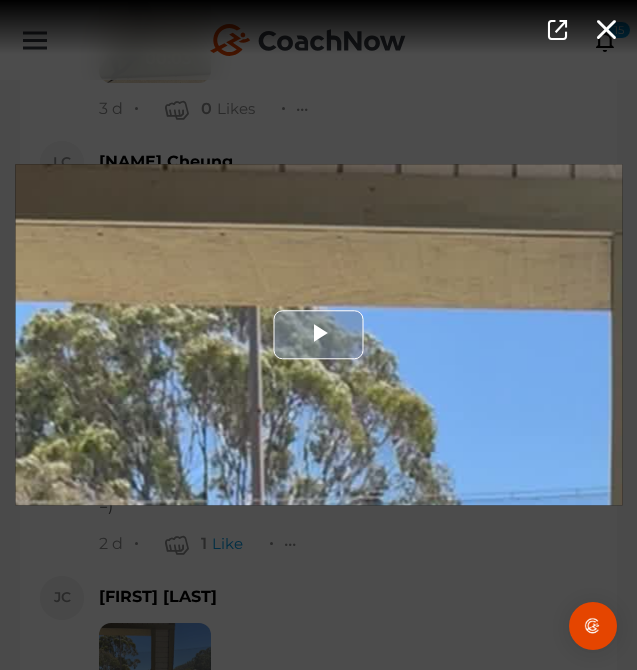 click at bounding box center [318, 334] 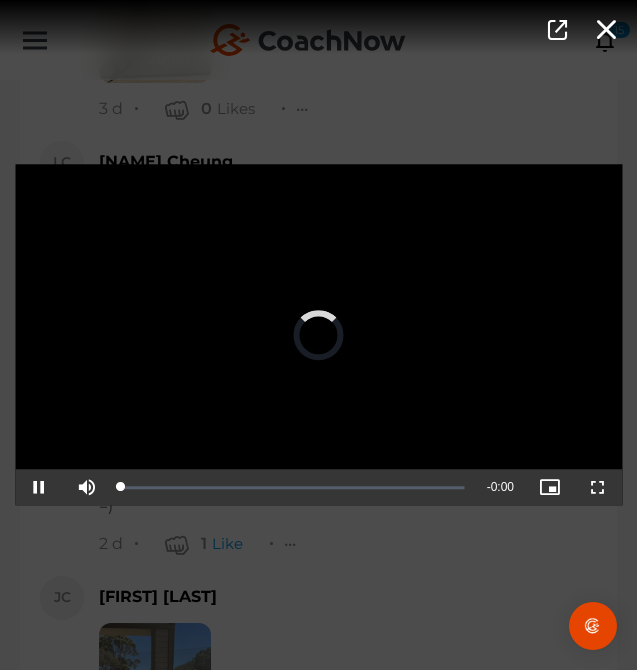 scroll, scrollTop: 17176, scrollLeft: 0, axis: vertical 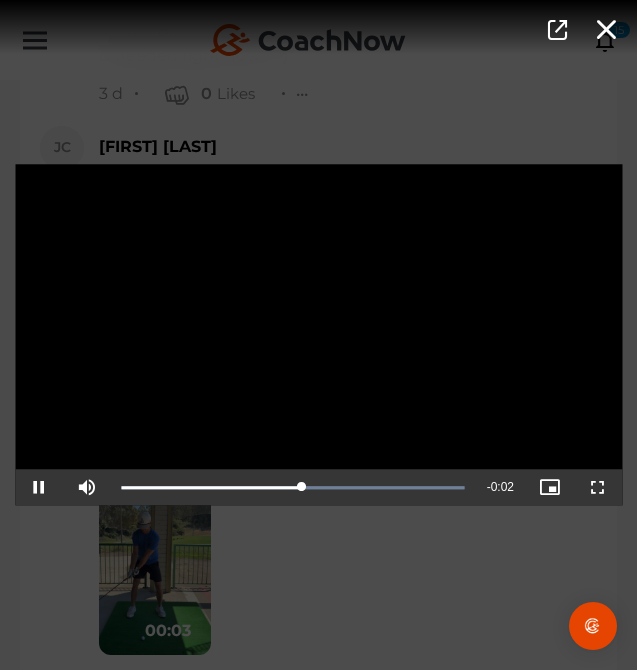 click on "Video Player is loading. Play Video Pause Mute Current Time  0:01 / Duration  0:03 Loaded :  100.00% 0:01 0:02 Stream Type  LIVE Seek to live, currently playing live LIVE Remaining Time  - 0:02   Playback Rate 1x Chapters Chapters Descriptions descriptions off , selected Captions captions settings , opens captions settings dialog captions off , selected Audio Track Picture-in-Picture Fullscreen This is a modal window. Beginning of dialog window. Escape will cancel and close the window. Text Color White Black Red Green Blue Yellow Magenta Cyan Transparency Opaque Semi-Transparent Background Color Black White Red Green Blue Yellow Magenta Cyan Transparency Opaque Semi-Transparent Transparent Window Color Black White Red Green Blue Yellow Magenta Cyan Transparency Transparent Semi-Transparent Opaque Font Size 50% 75% 100% 125% 150% 175% 200% 300% 400% Text Edge Style None Raised Depressed Uniform Dropshadow Font Family Casual" at bounding box center [318, 335] 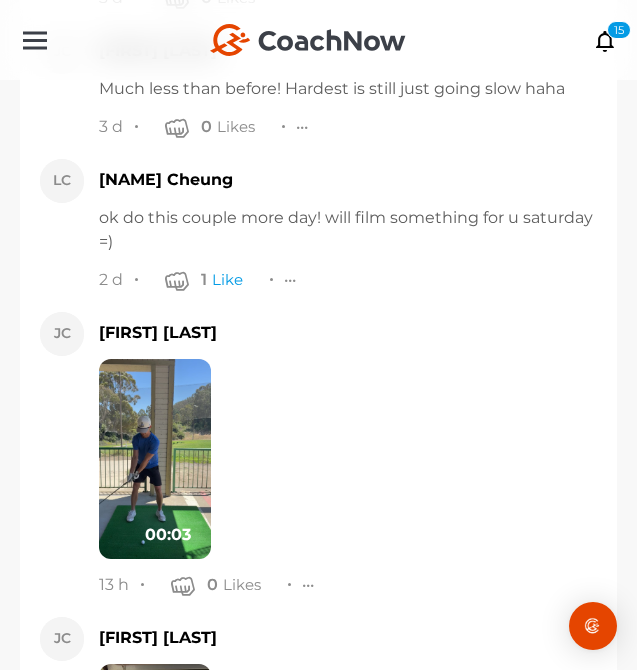 scroll, scrollTop: 17602, scrollLeft: 0, axis: vertical 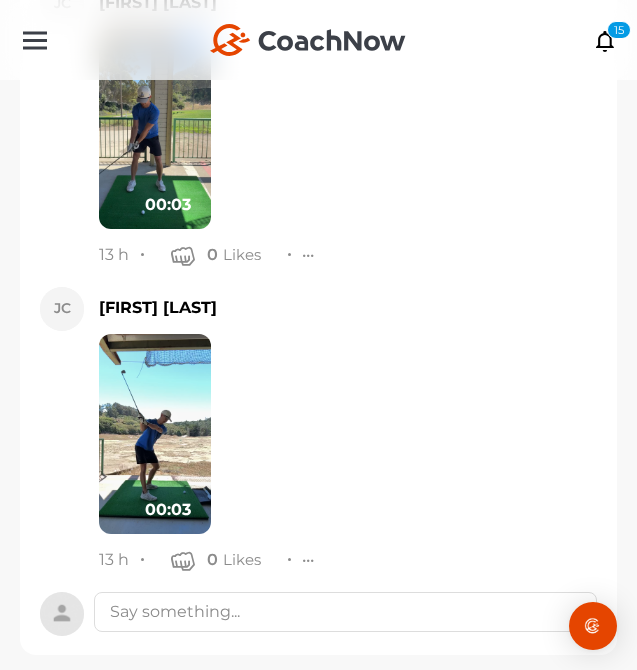 click at bounding box center [155, 434] 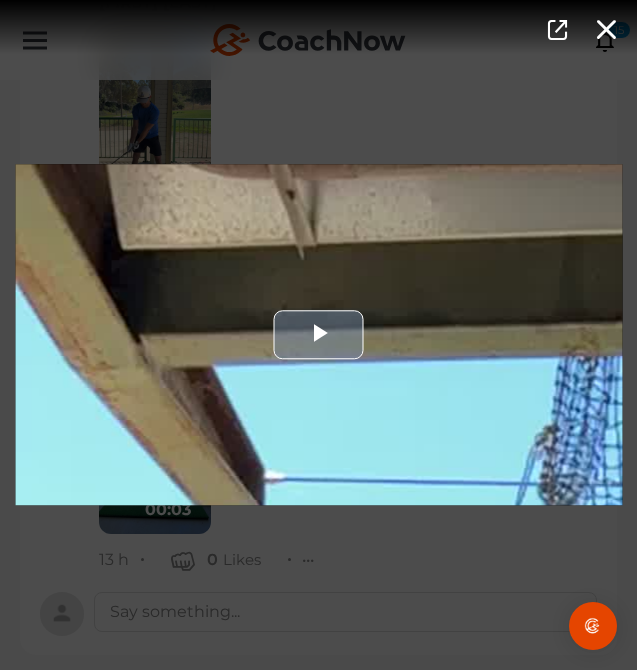 click at bounding box center (318, 334) 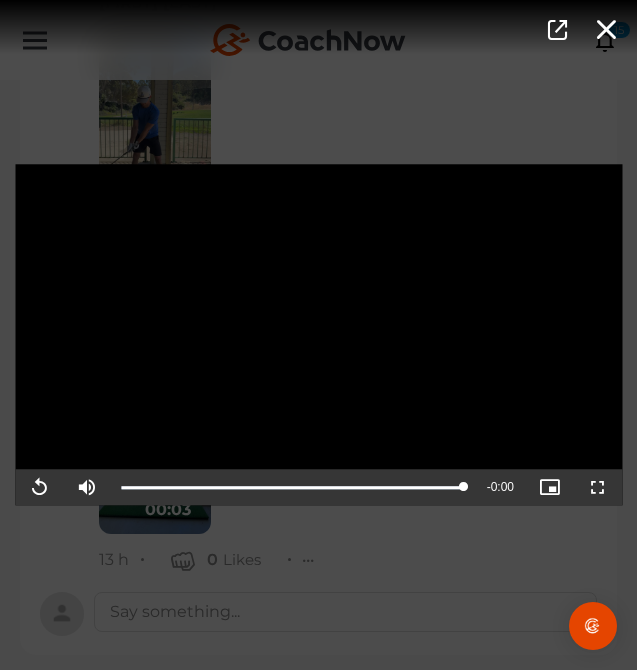 click at bounding box center [318, 334] 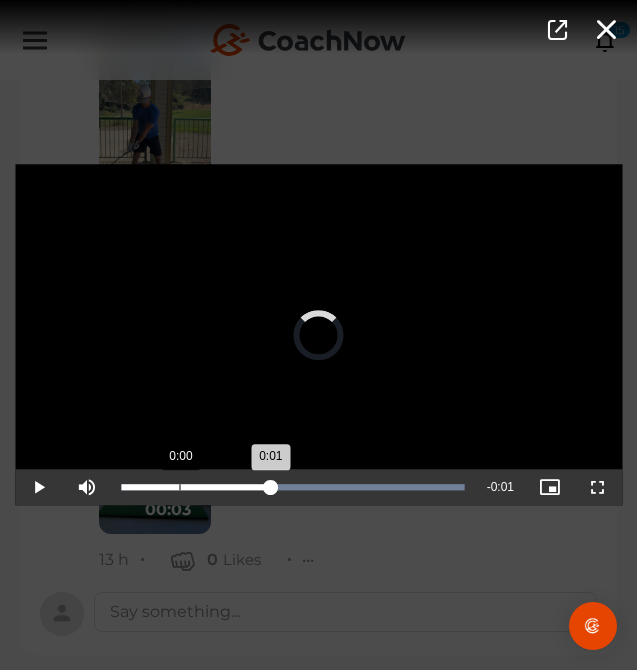 drag, startPoint x: 271, startPoint y: 476, endPoint x: 177, endPoint y: 495, distance: 95.90099 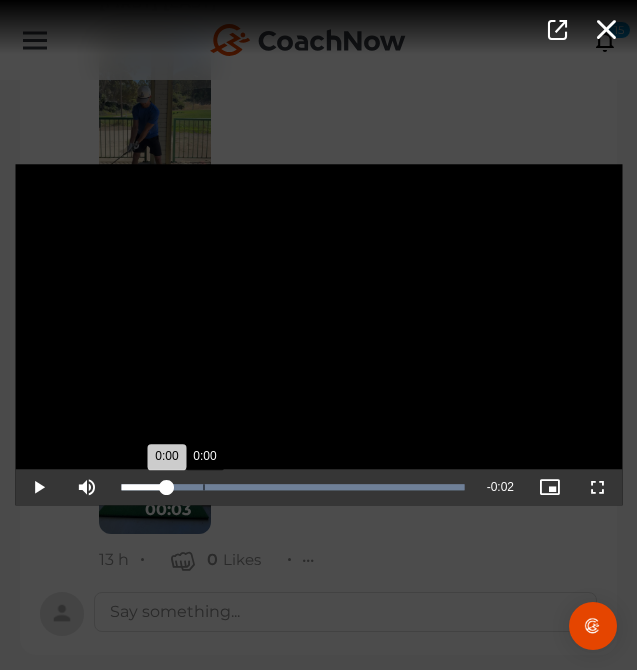 drag, startPoint x: 177, startPoint y: 495, endPoint x: 204, endPoint y: 491, distance: 27.294687 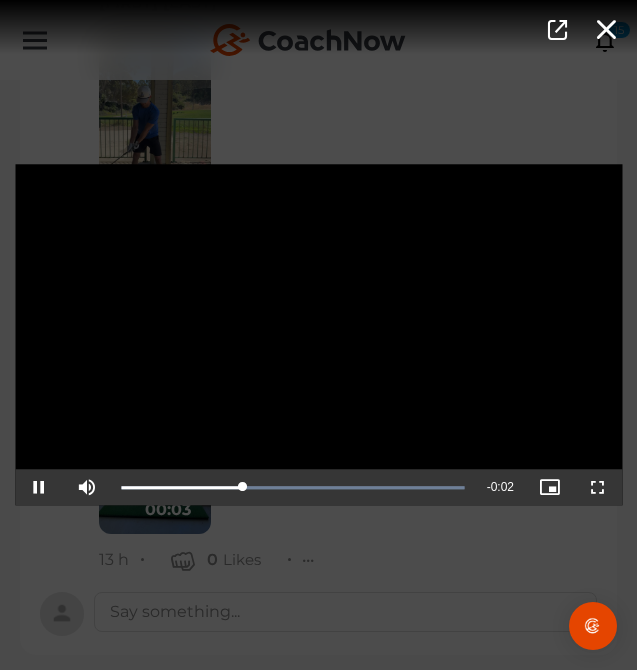 click on "Video Player is loading. Play Video Pause Mute Current Time  0:00 / Duration  0:02 Loaded :  100.00% 0:00 0:01 Stream Type  LIVE Seek to live, currently playing live LIVE Remaining Time  - 0:02   Playback Rate 1x Chapters Chapters Descriptions descriptions off , selected Captions captions settings , opens captions settings dialog captions off , selected Audio Track Picture-in-Picture Fullscreen This is a modal window. Beginning of dialog window. Escape will cancel and close the window. Text Color White Black Red Green Blue Yellow Magenta Cyan Transparency Opaque Semi-Transparent Background Color Black White Red Green Blue Yellow Magenta Cyan Transparency Opaque Semi-Transparent Transparent Window Color Black White Red Green Blue Yellow Magenta Cyan Transparency Transparent Semi-Transparent Opaque Font Size 50% 75% 100% 125% 150% 175% 200% 300% 400% Text Edge Style None Raised Depressed Uniform Dropshadow Font Family Casual" at bounding box center (318, 335) 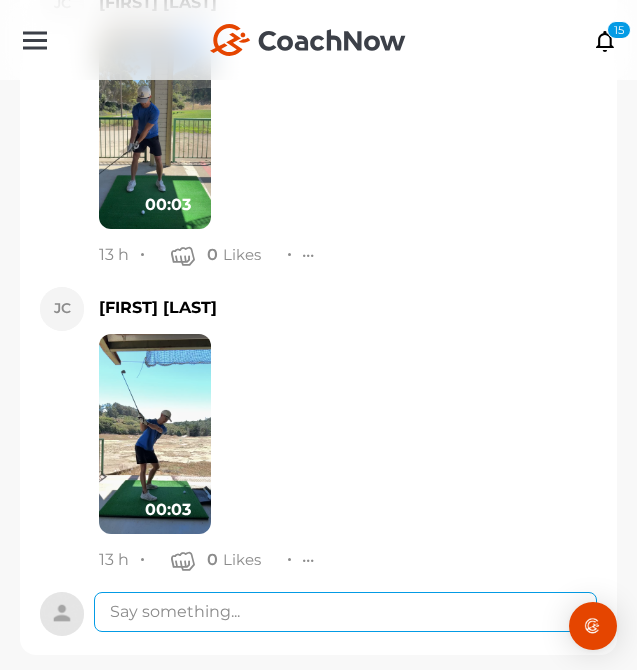 click at bounding box center [345, 612] 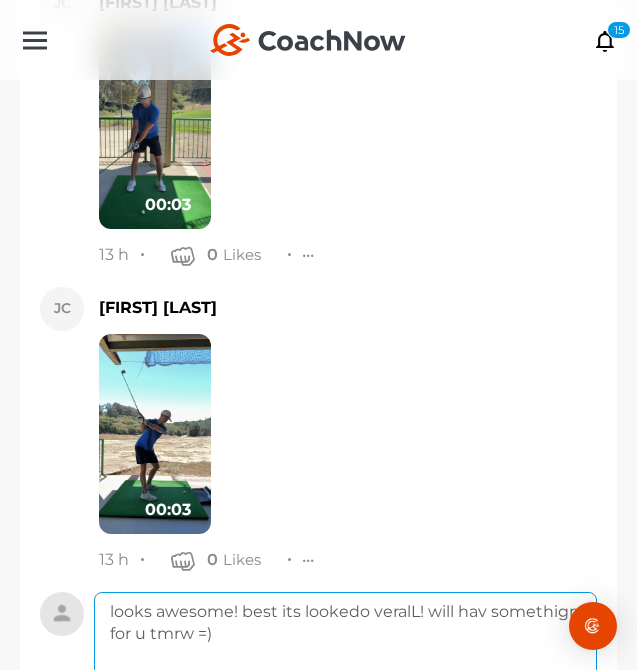 click on "looks awesome! best its lookedo veralL! will hav somethign for u tmrw =)" at bounding box center [345, 672] 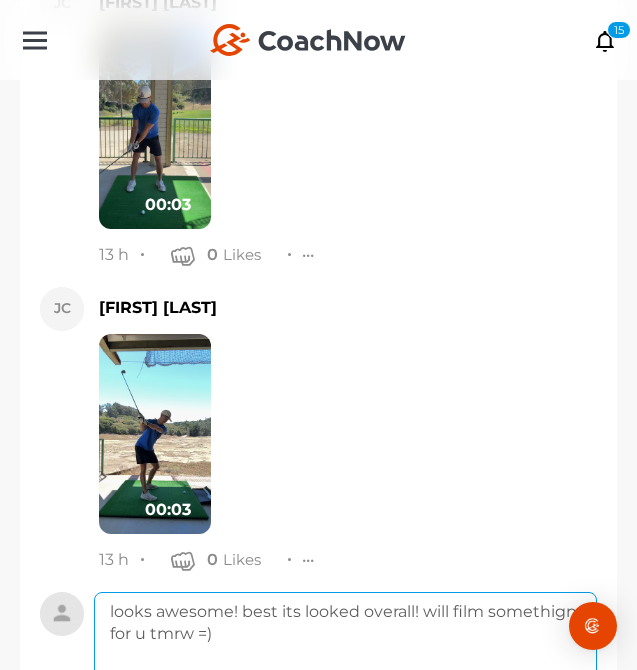 click on "looks awesome! best its looked overall! will film somethign for u tmrw =)" at bounding box center [345, 672] 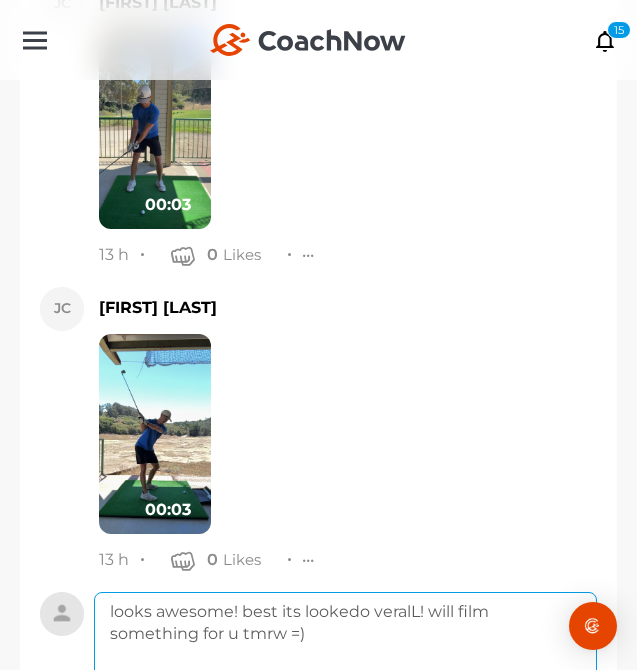 drag, startPoint x: 412, startPoint y: 586, endPoint x: 353, endPoint y: 590, distance: 59.135437 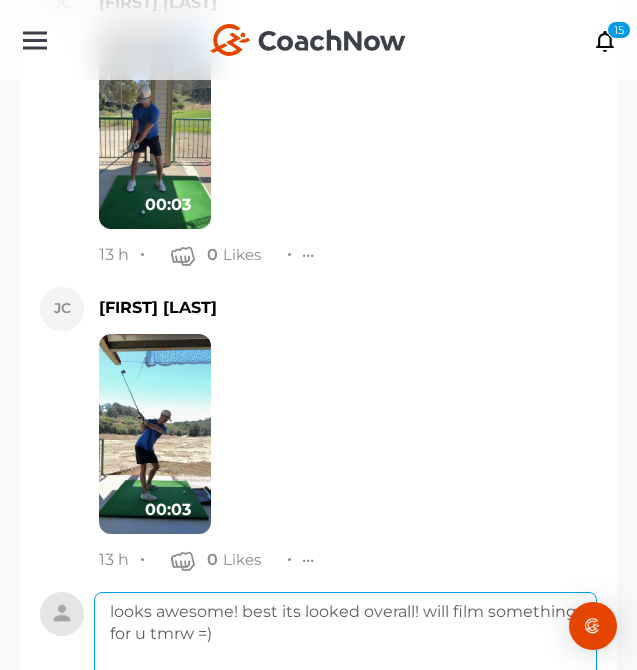 click on "looks awesome! best its looked overall! will film something for u tmrw =)" at bounding box center (345, 672) 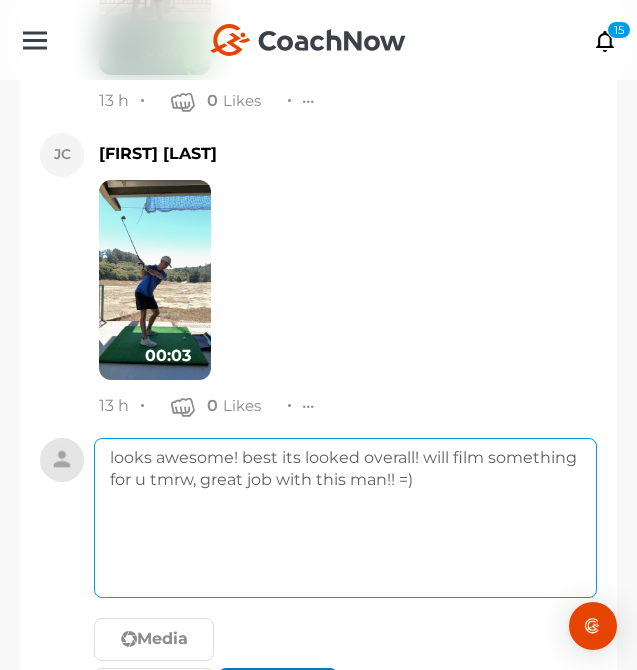 scroll, scrollTop: 17788, scrollLeft: 0, axis: vertical 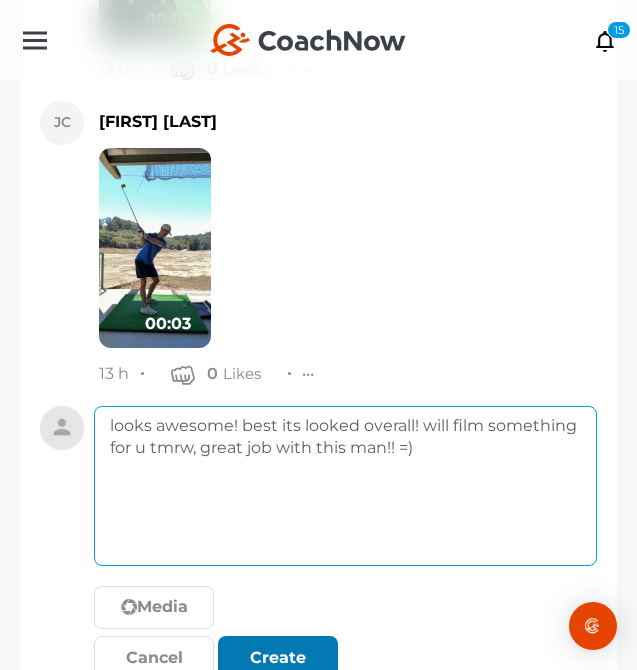 type on "looks awesome! best its looked overall! will film something for u tmrw, great job with this man!! =)" 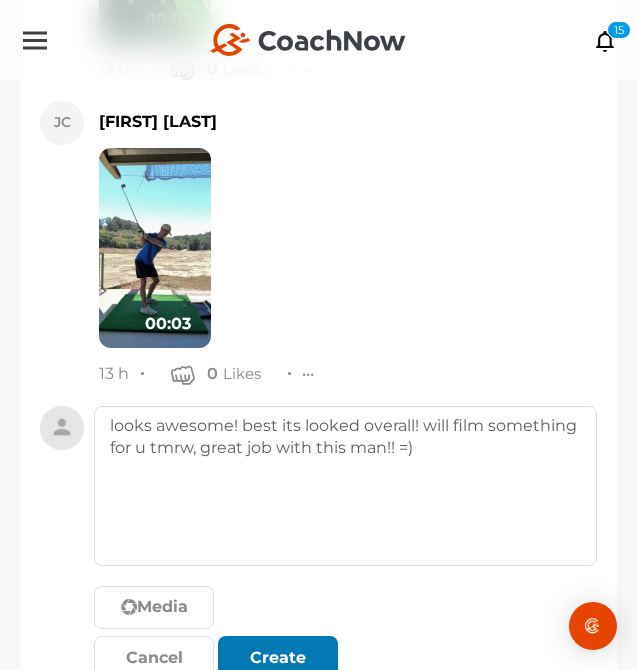 click at bounding box center (278, 658) 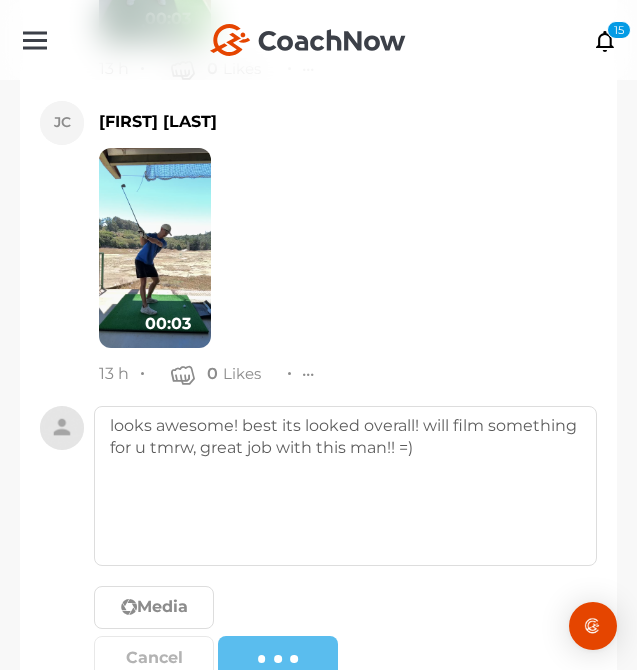 type 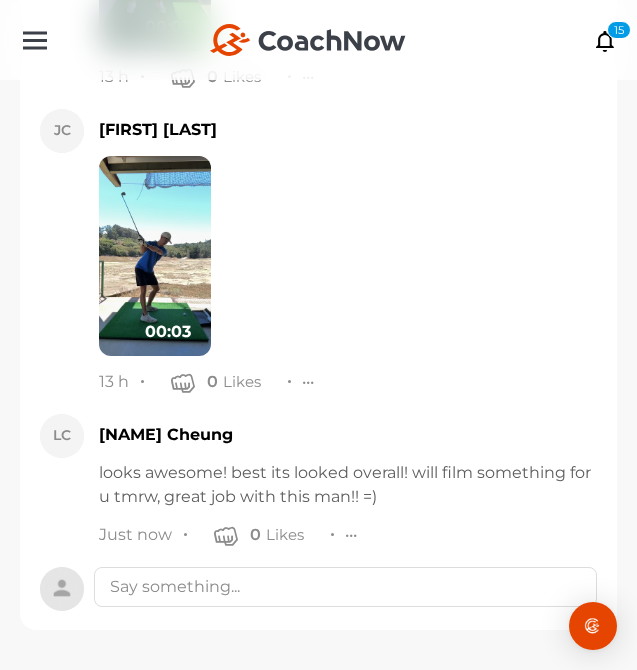 scroll, scrollTop: 17755, scrollLeft: 0, axis: vertical 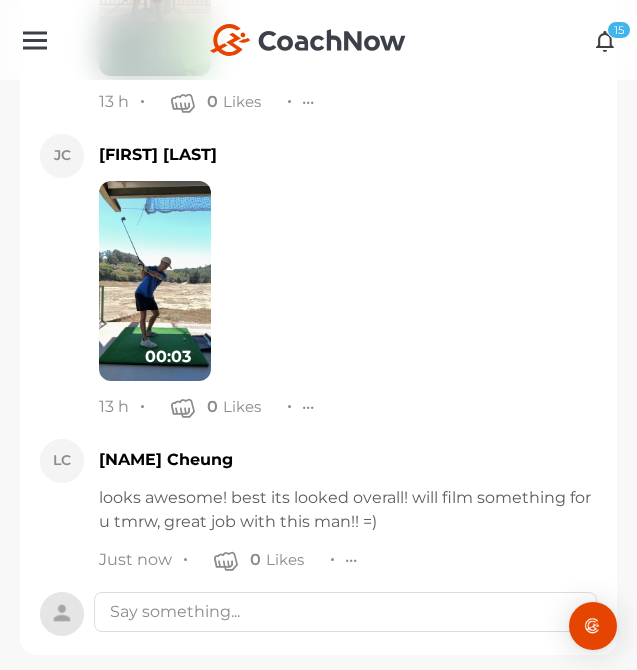 click at bounding box center (605, 40) 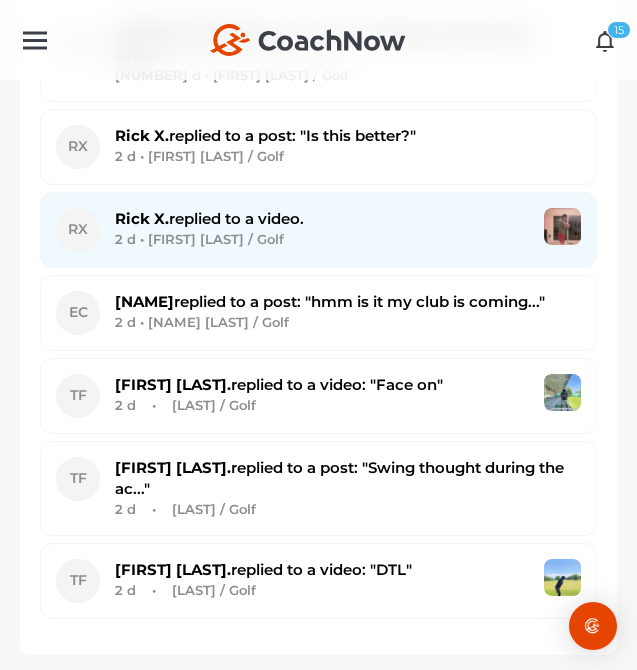 scroll, scrollTop: 0, scrollLeft: 0, axis: both 